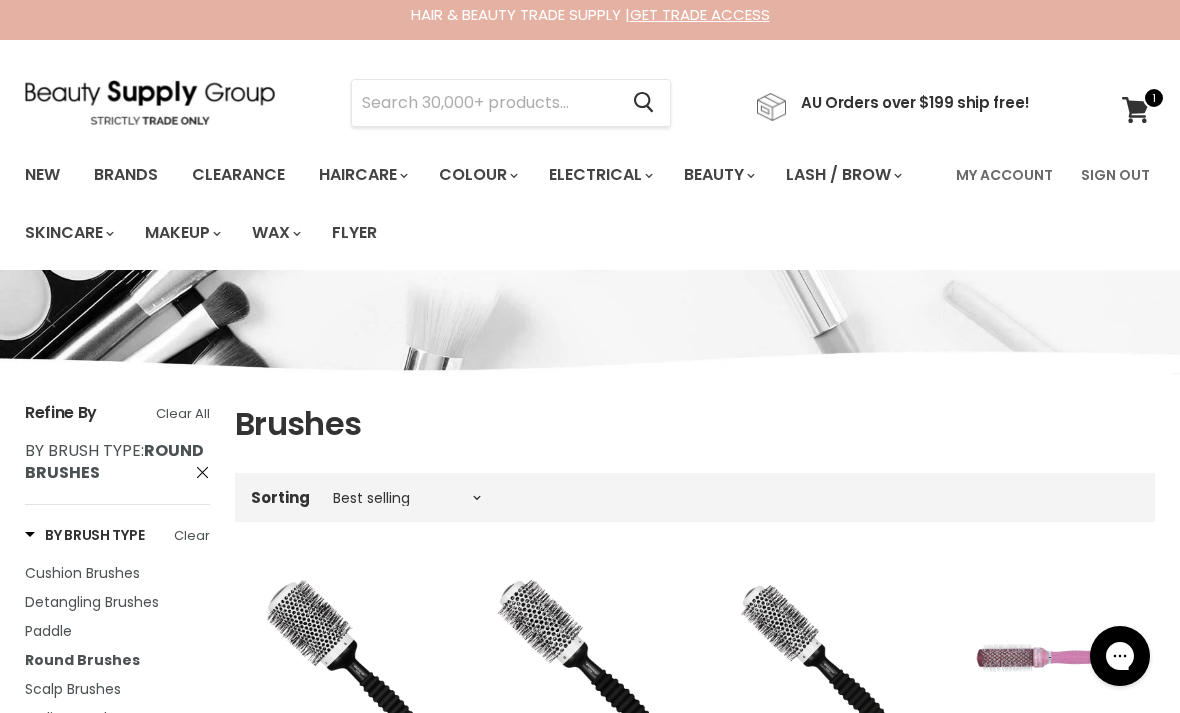 scroll, scrollTop: 0, scrollLeft: 0, axis: both 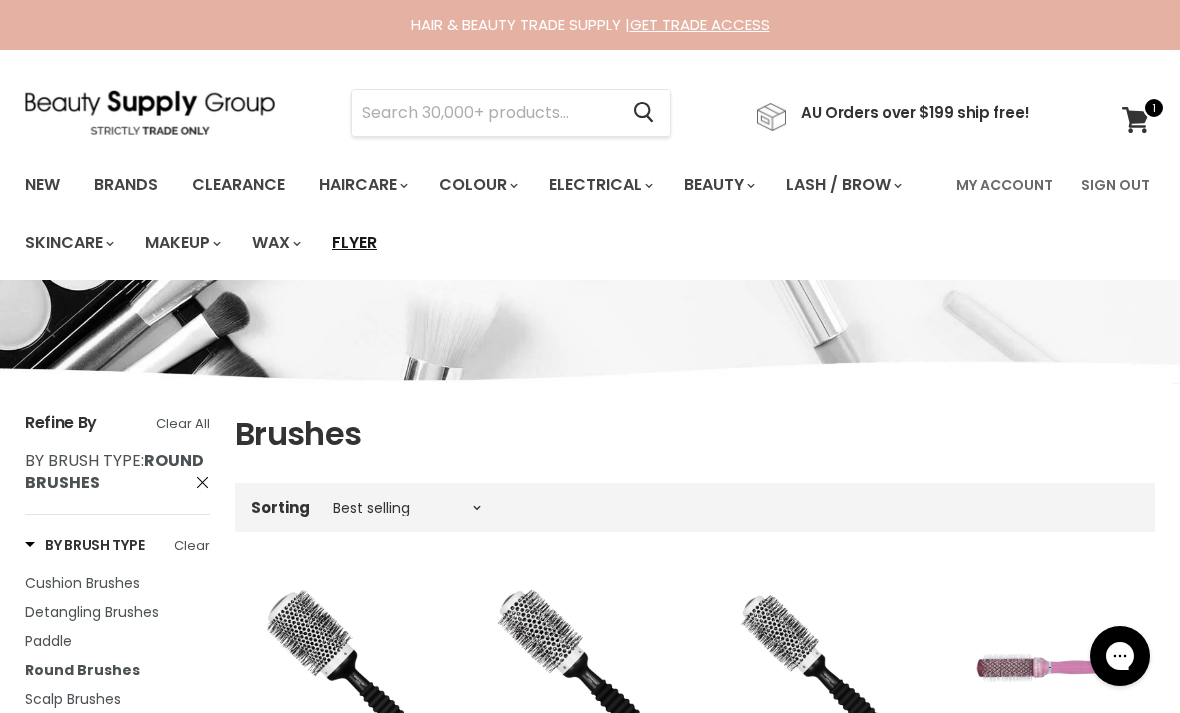 click on "Flyer" at bounding box center [354, 243] 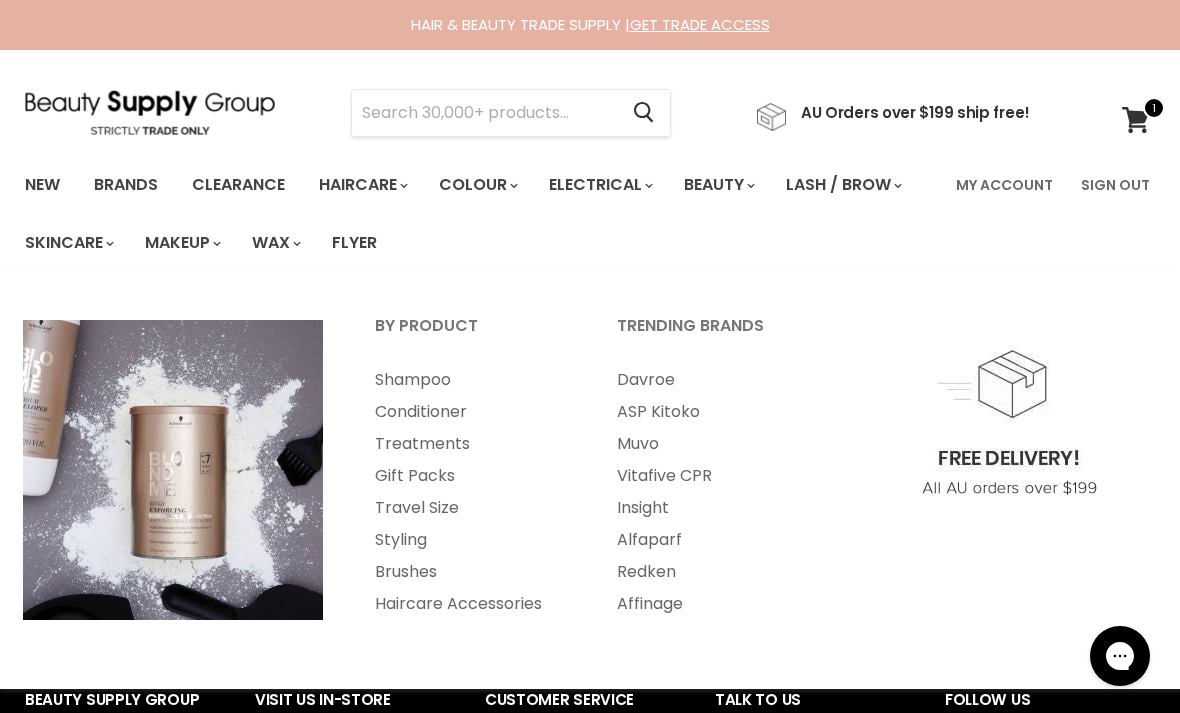 scroll, scrollTop: 56, scrollLeft: 0, axis: vertical 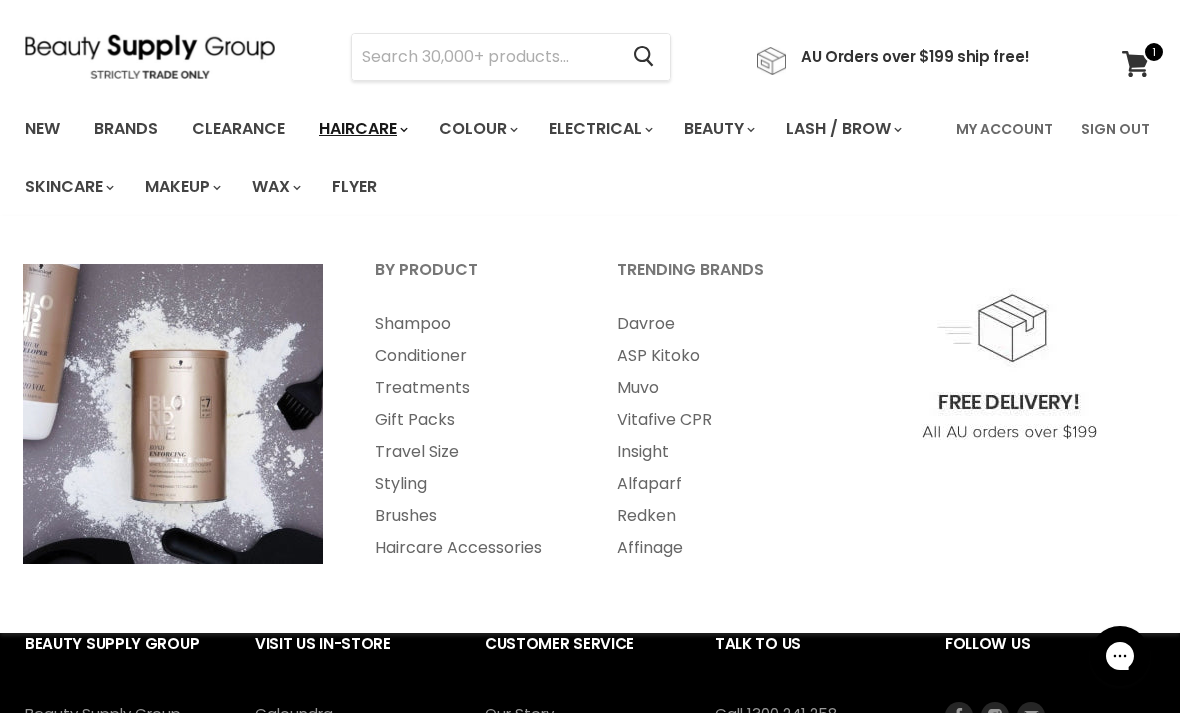 click on "Haircare" at bounding box center (362, 129) 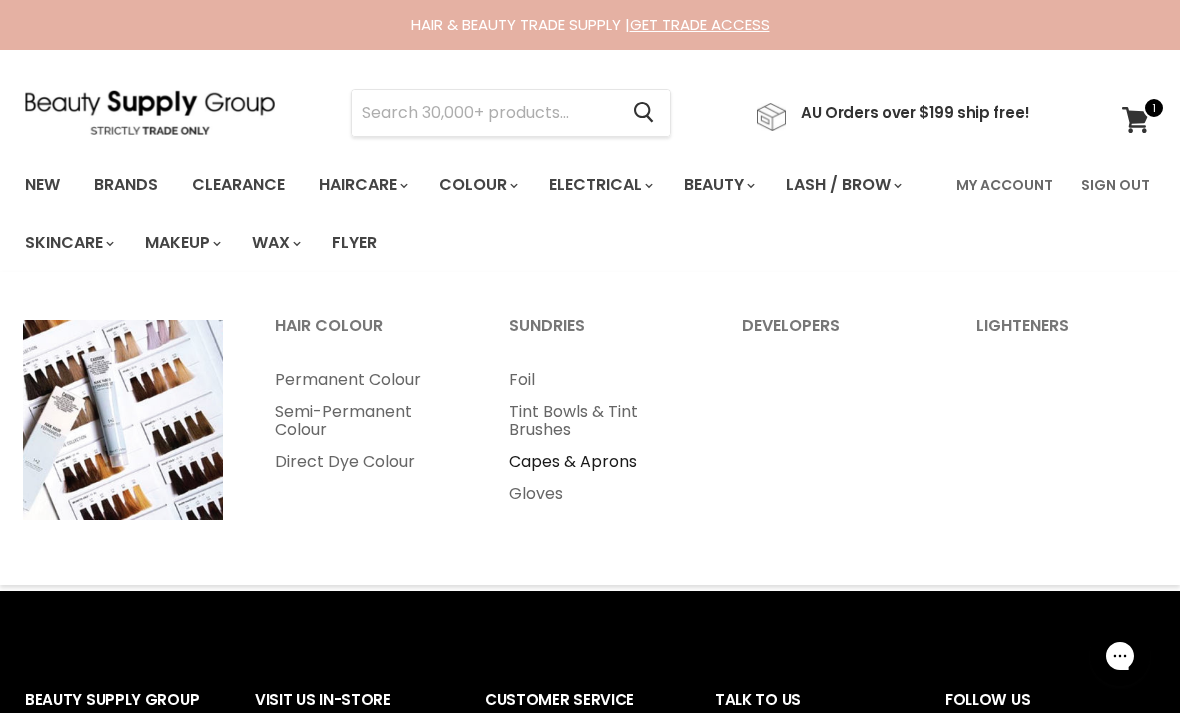 click on "Capes & Aprons" at bounding box center (599, 462) 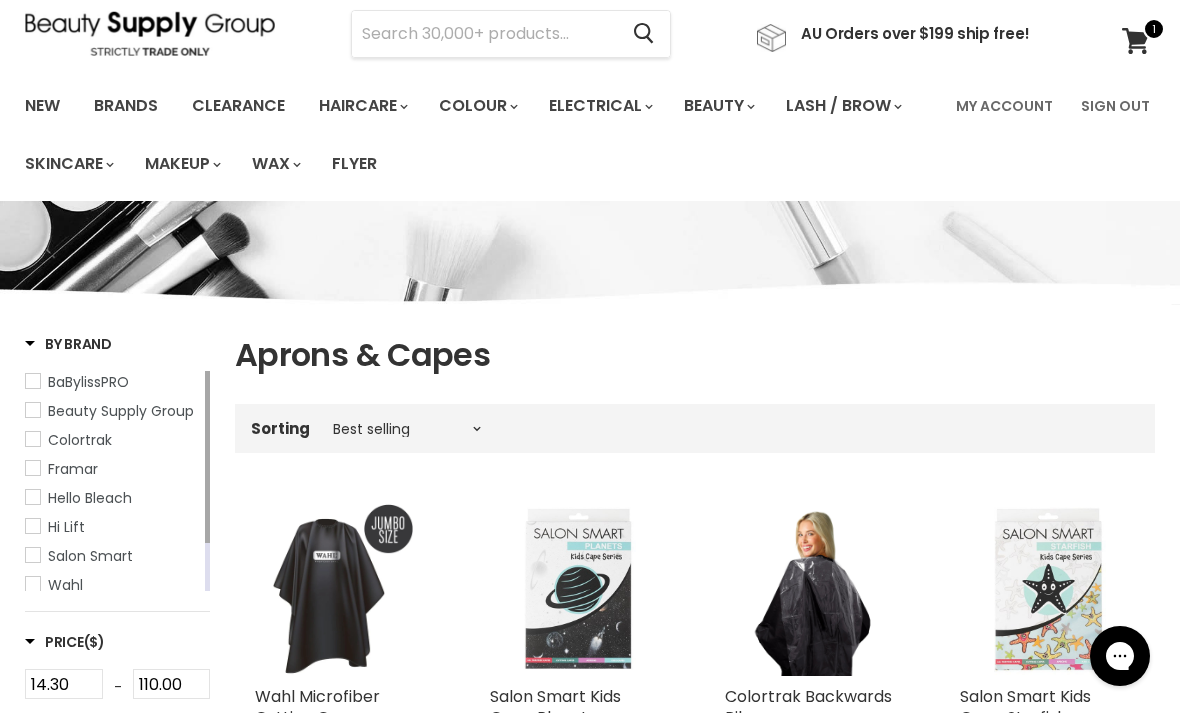 scroll, scrollTop: 0, scrollLeft: 0, axis: both 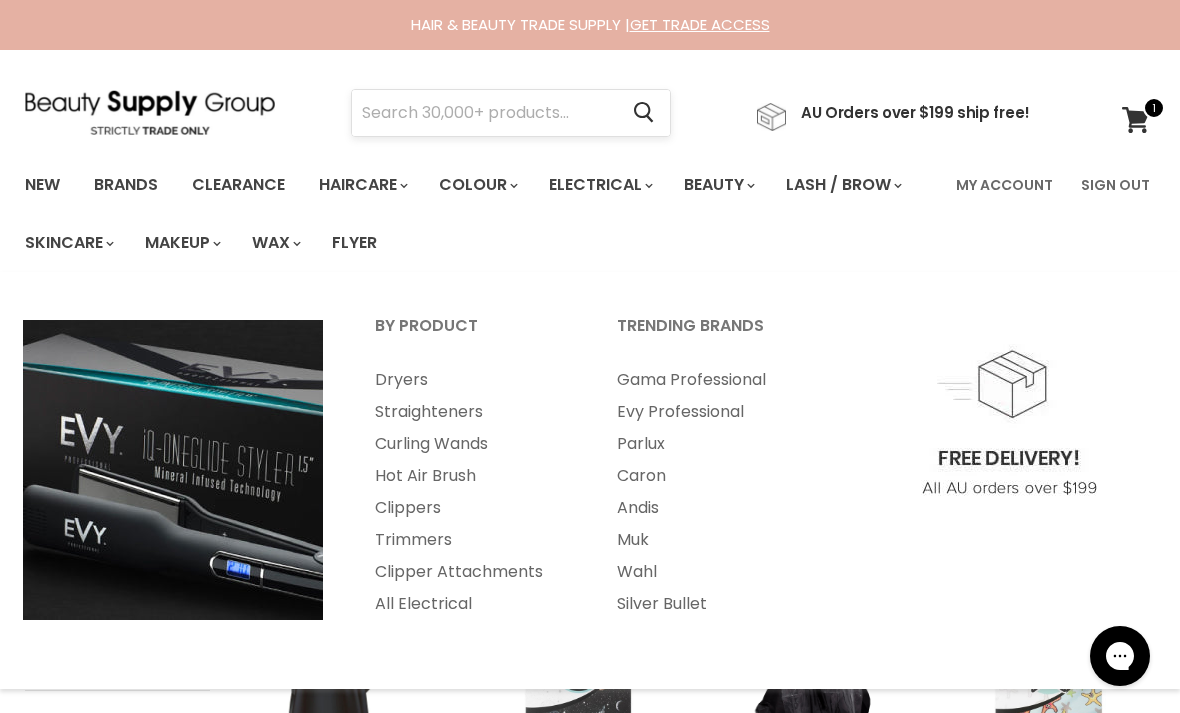 click at bounding box center (484, 113) 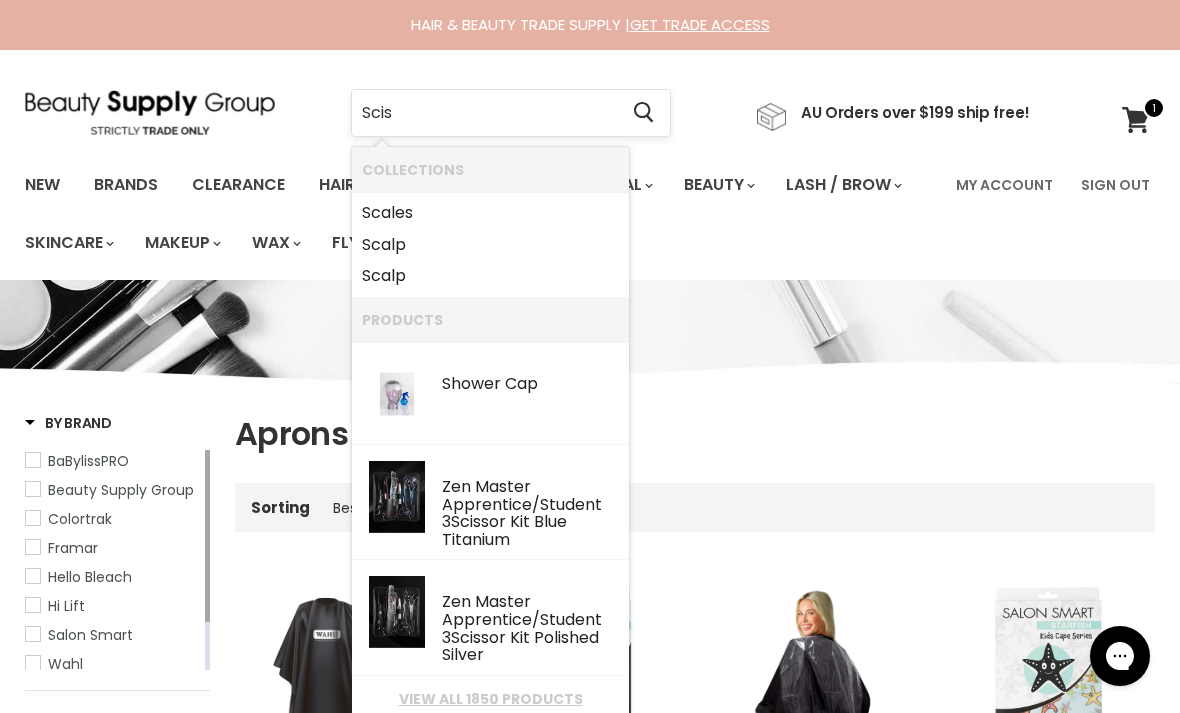 type on "Sciss" 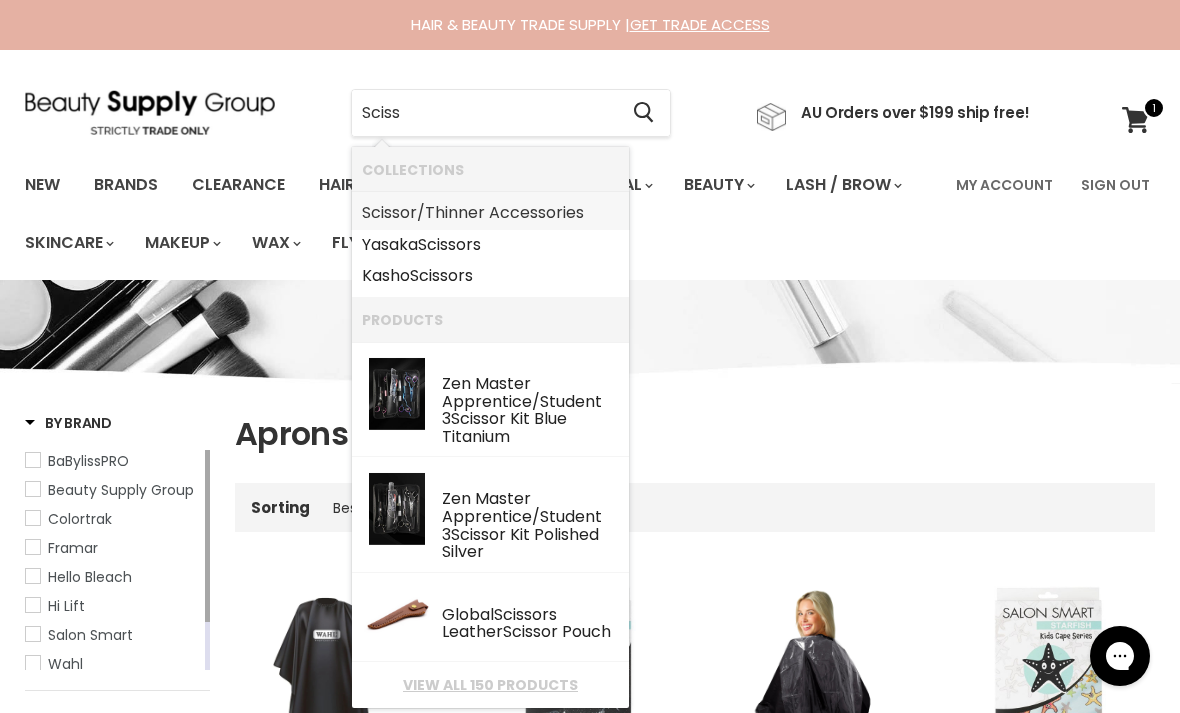 click on "Sciss or/Thinner Accessories" at bounding box center (490, 213) 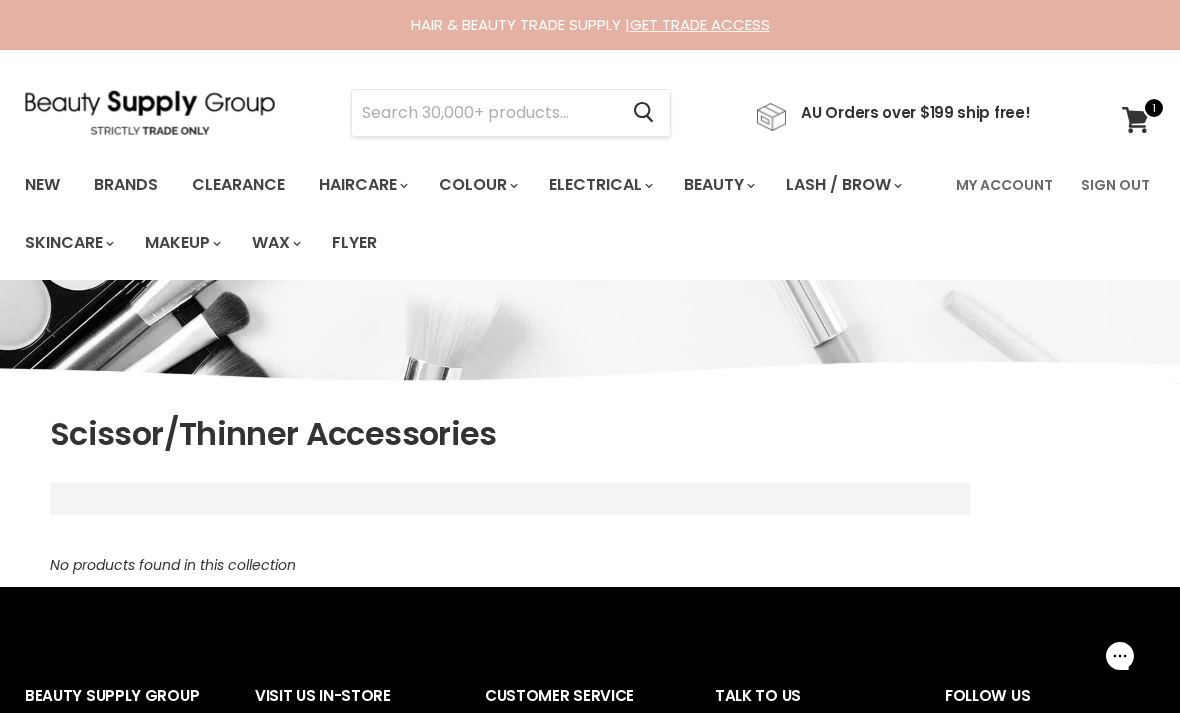 scroll, scrollTop: 0, scrollLeft: 0, axis: both 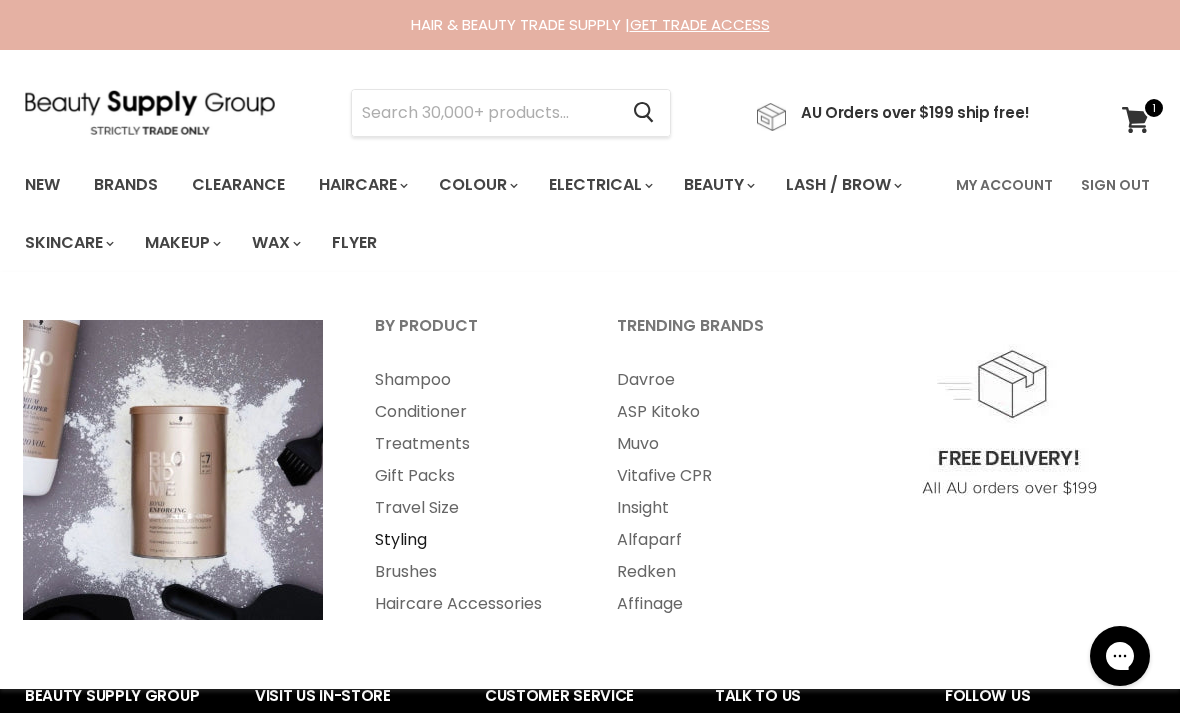 click on "Styling" at bounding box center (469, 540) 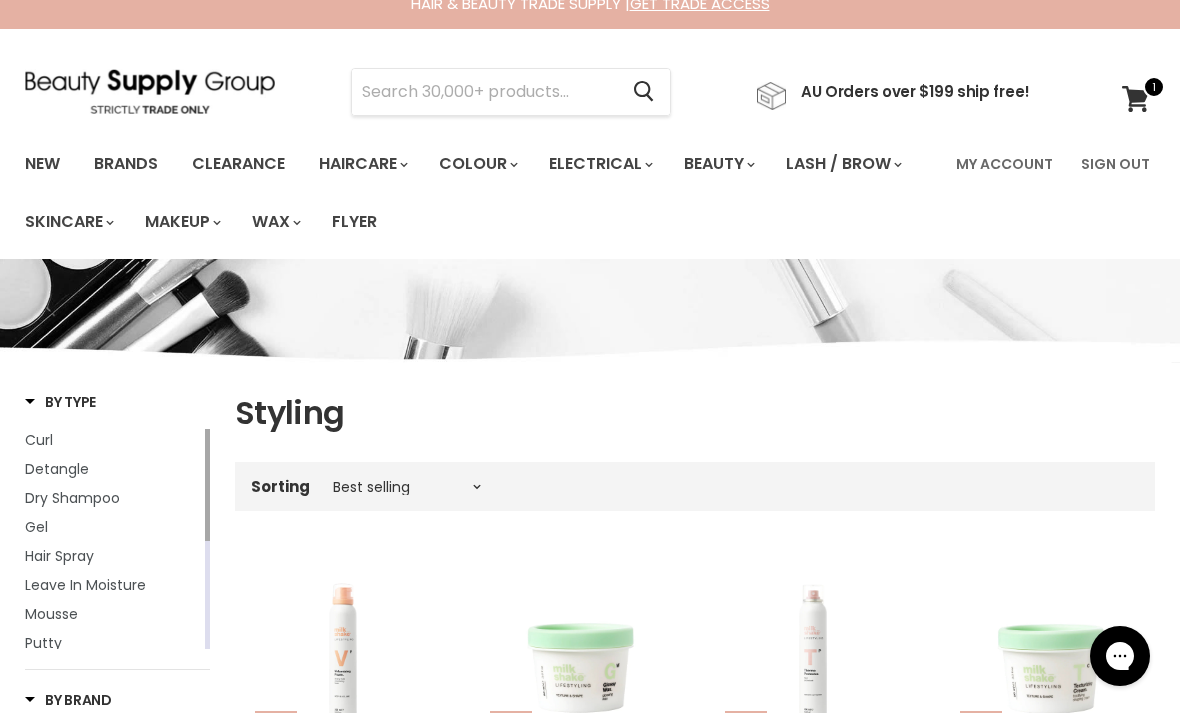 scroll, scrollTop: 36, scrollLeft: 0, axis: vertical 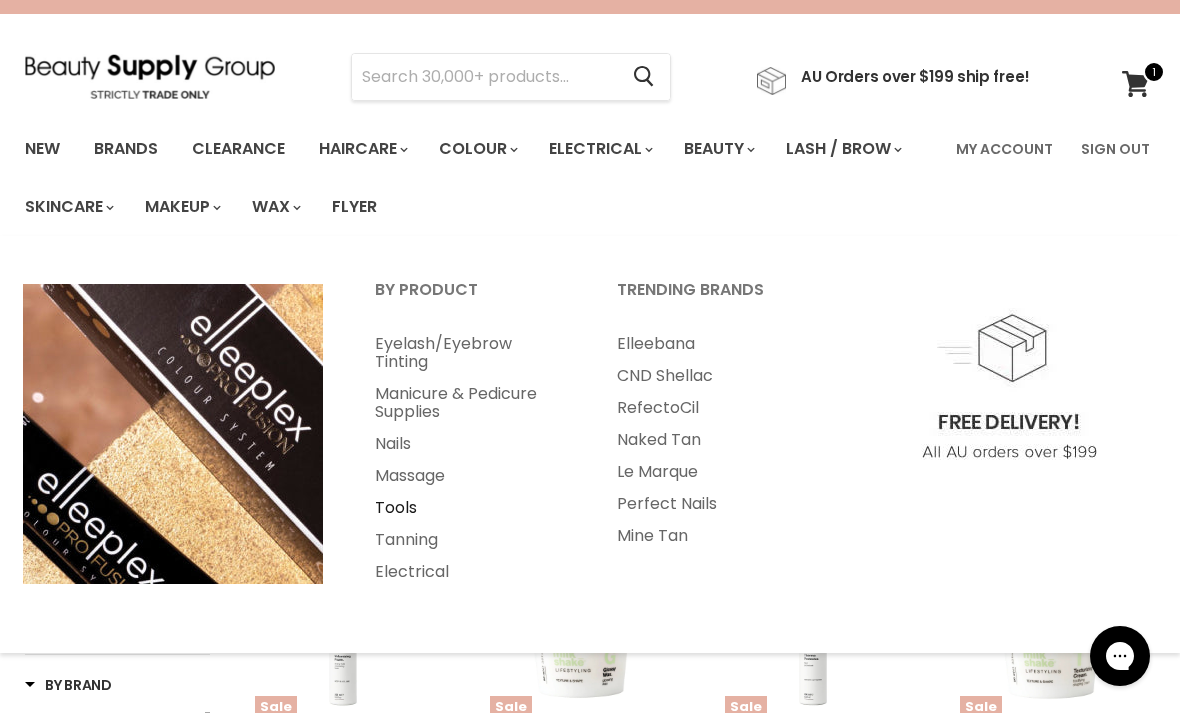 click on "Tools" at bounding box center [469, 508] 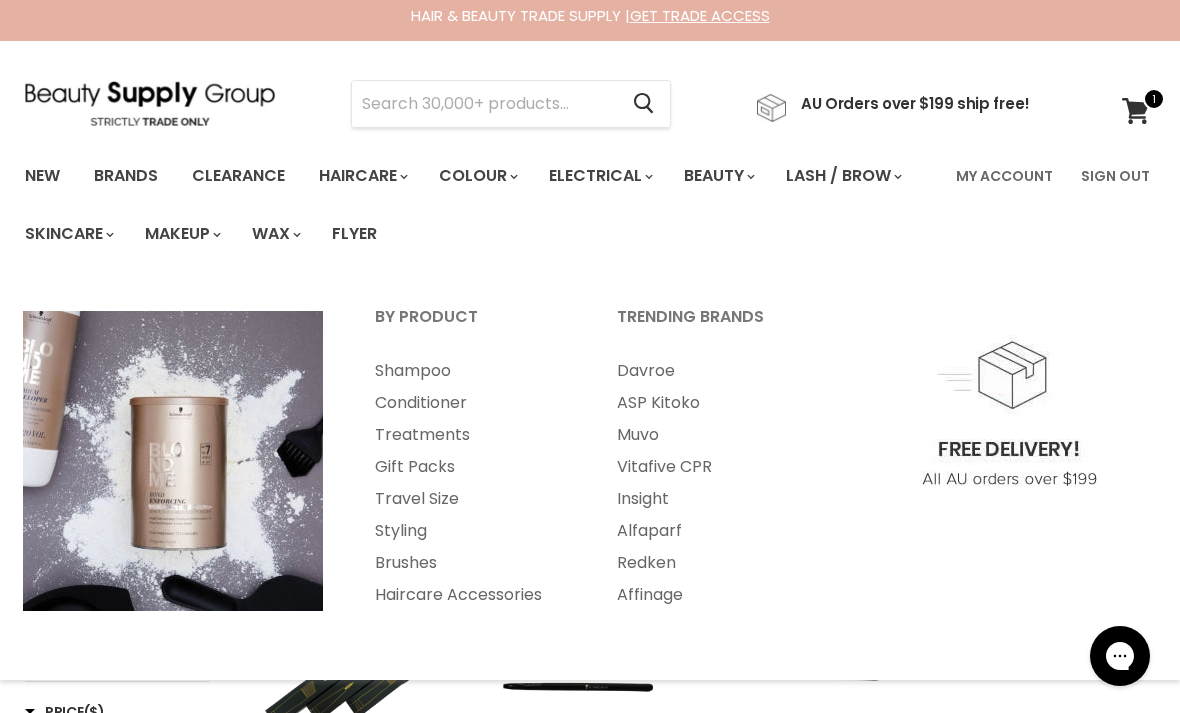 scroll, scrollTop: 0, scrollLeft: 0, axis: both 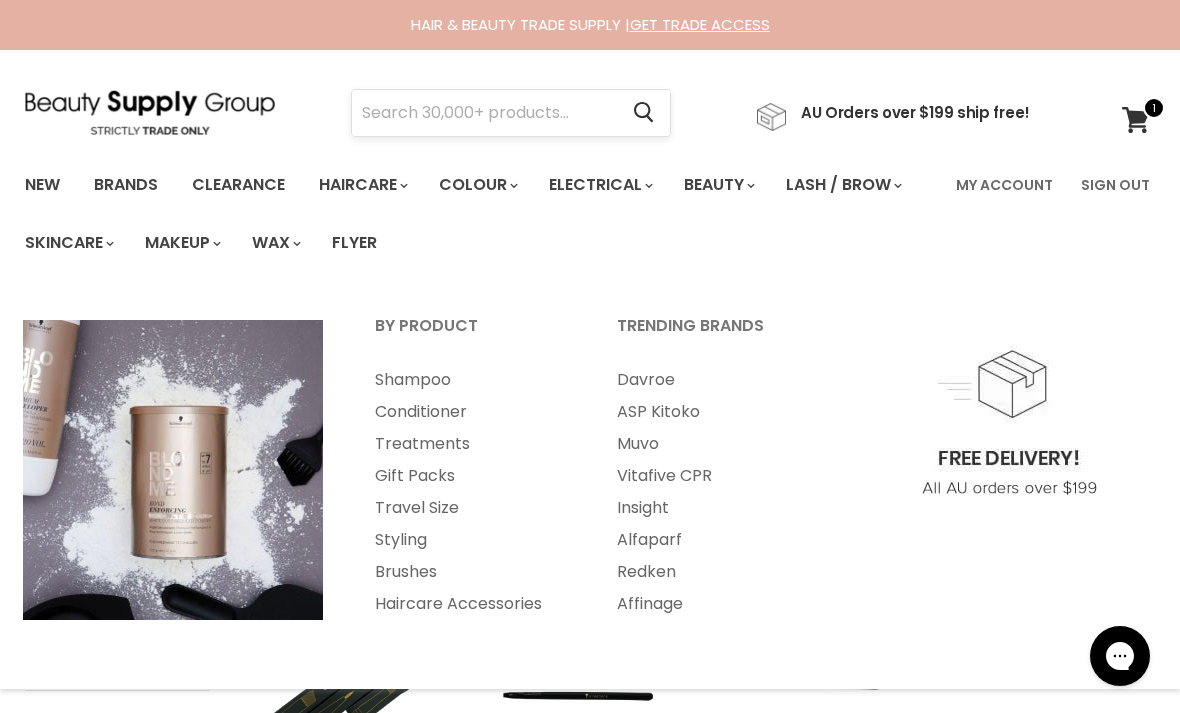 click at bounding box center (484, 113) 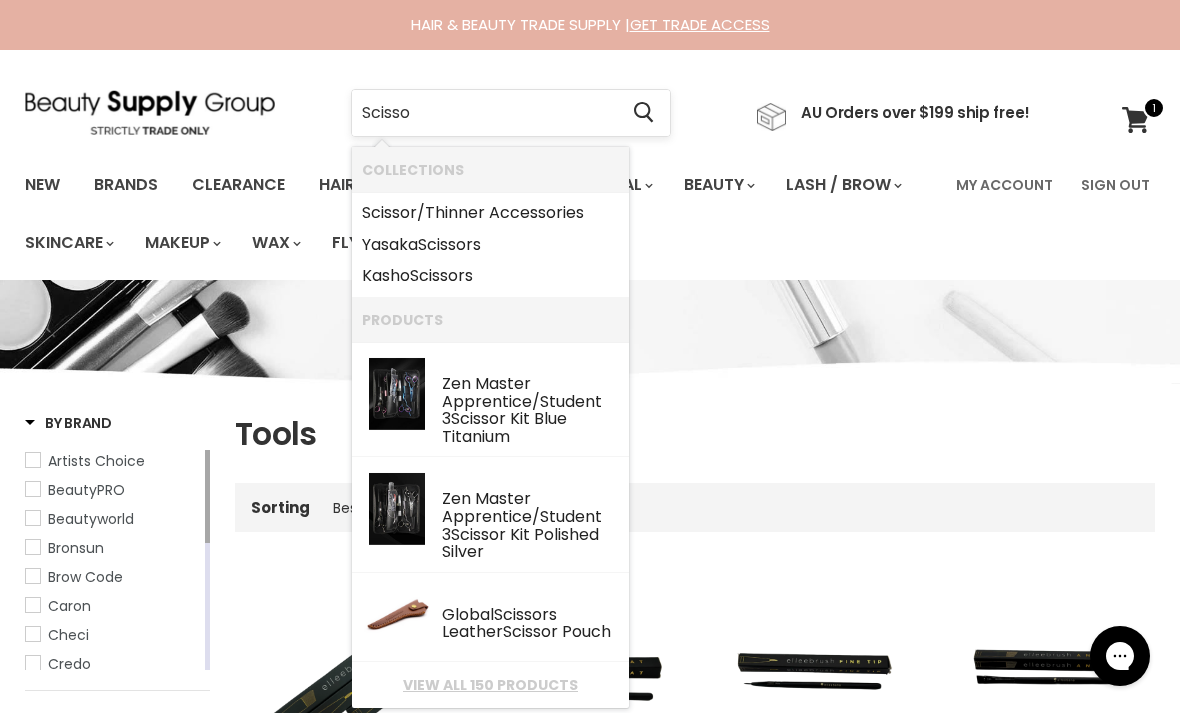 type on "Scissor" 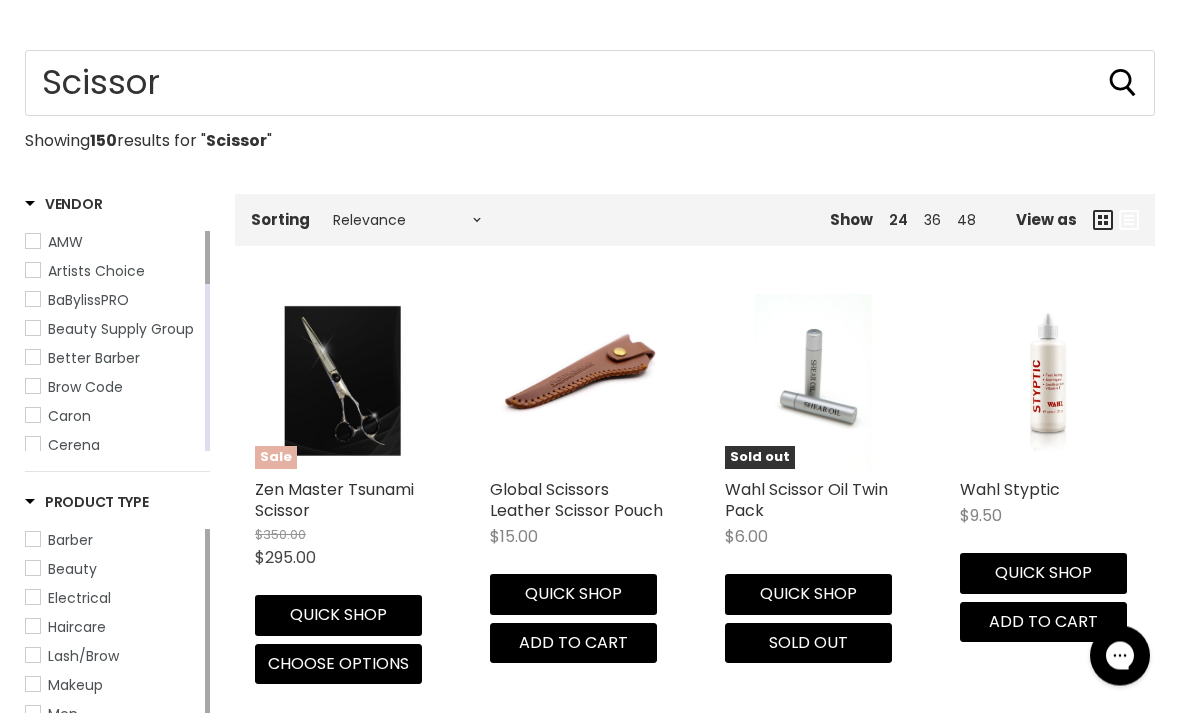 scroll, scrollTop: 256, scrollLeft: 0, axis: vertical 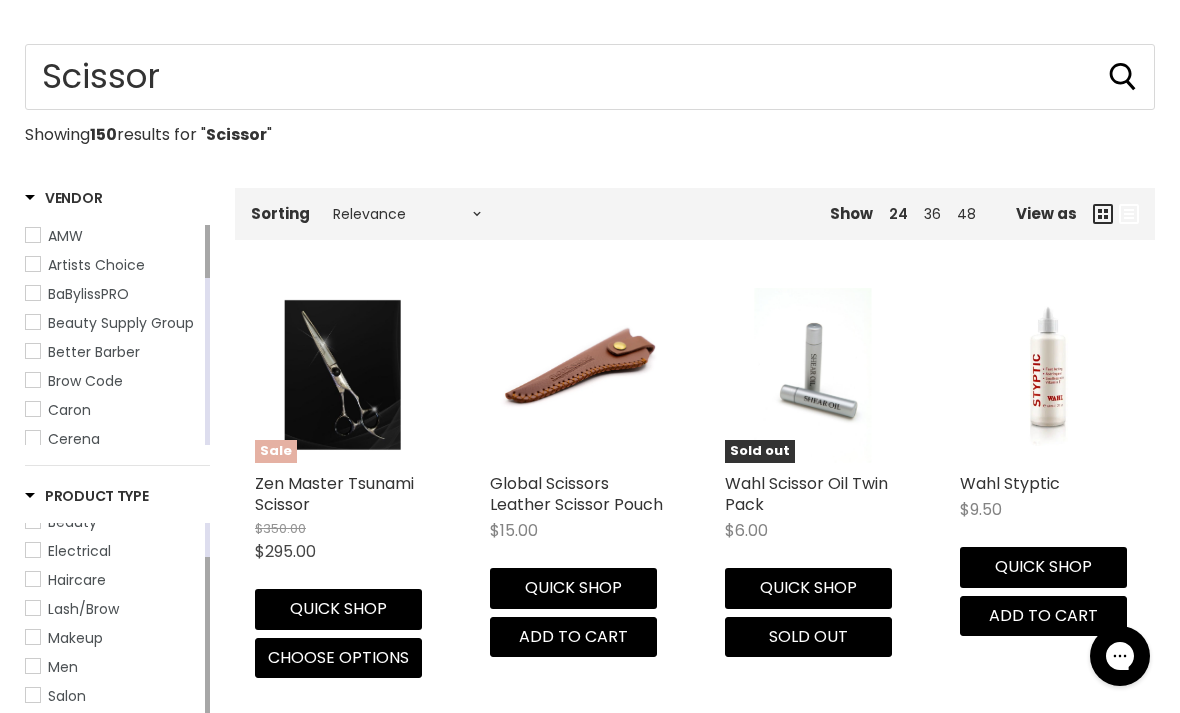 click on "Haircare" at bounding box center [113, 580] 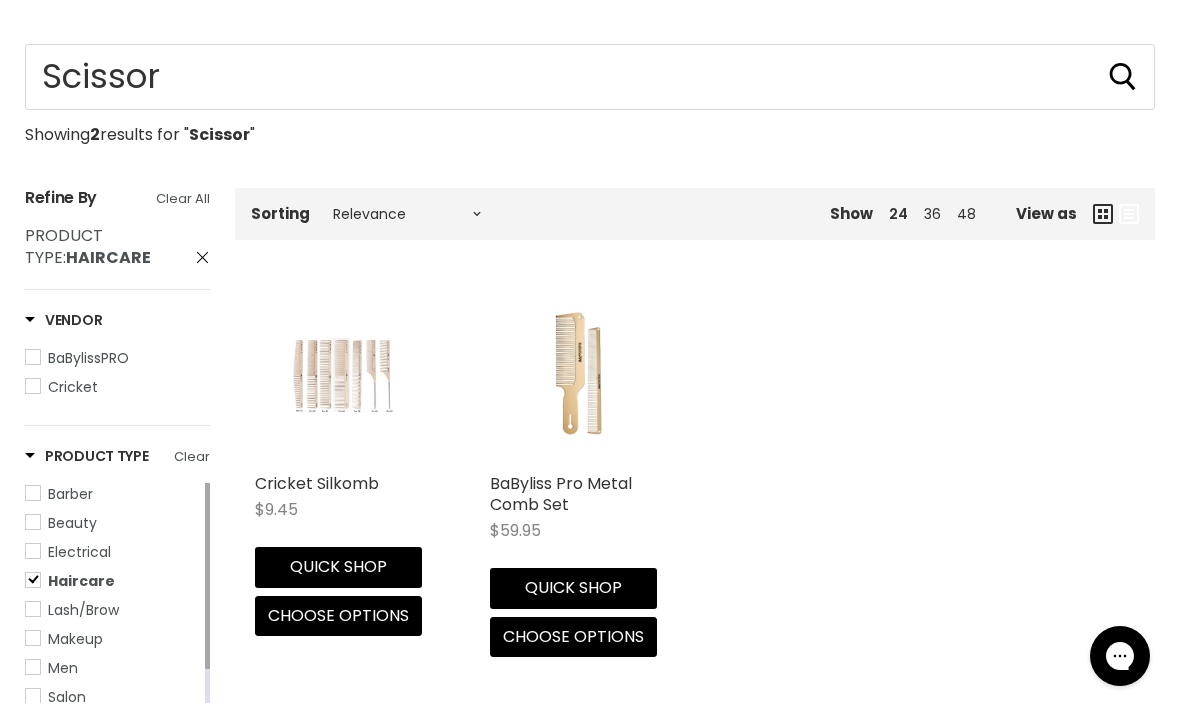 click on "Barber" at bounding box center (113, 494) 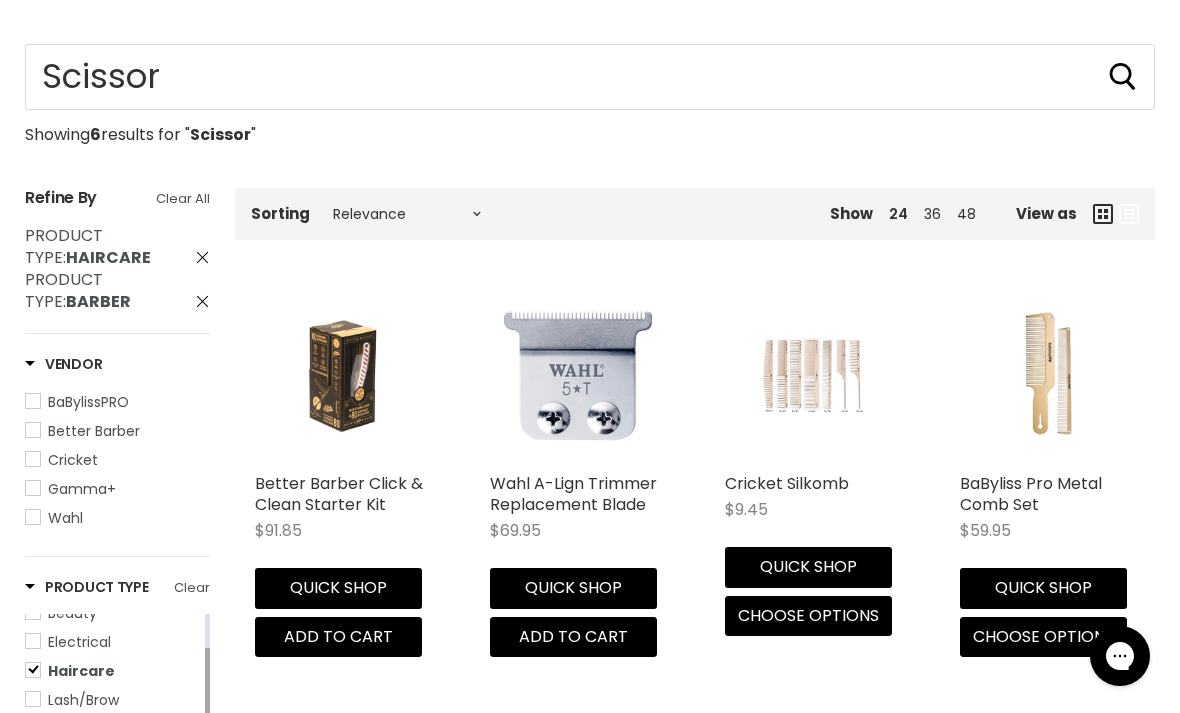click on "Salon" at bounding box center (113, 787) 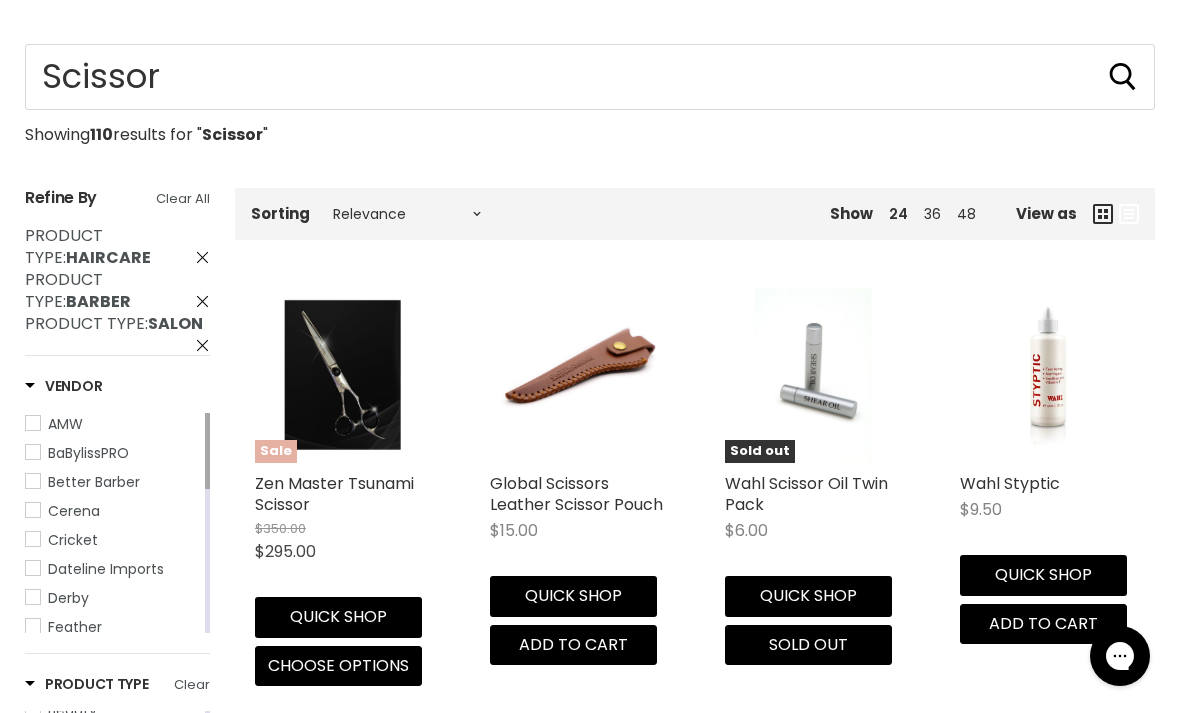 click on "Haircare" at bounding box center (113, 768) 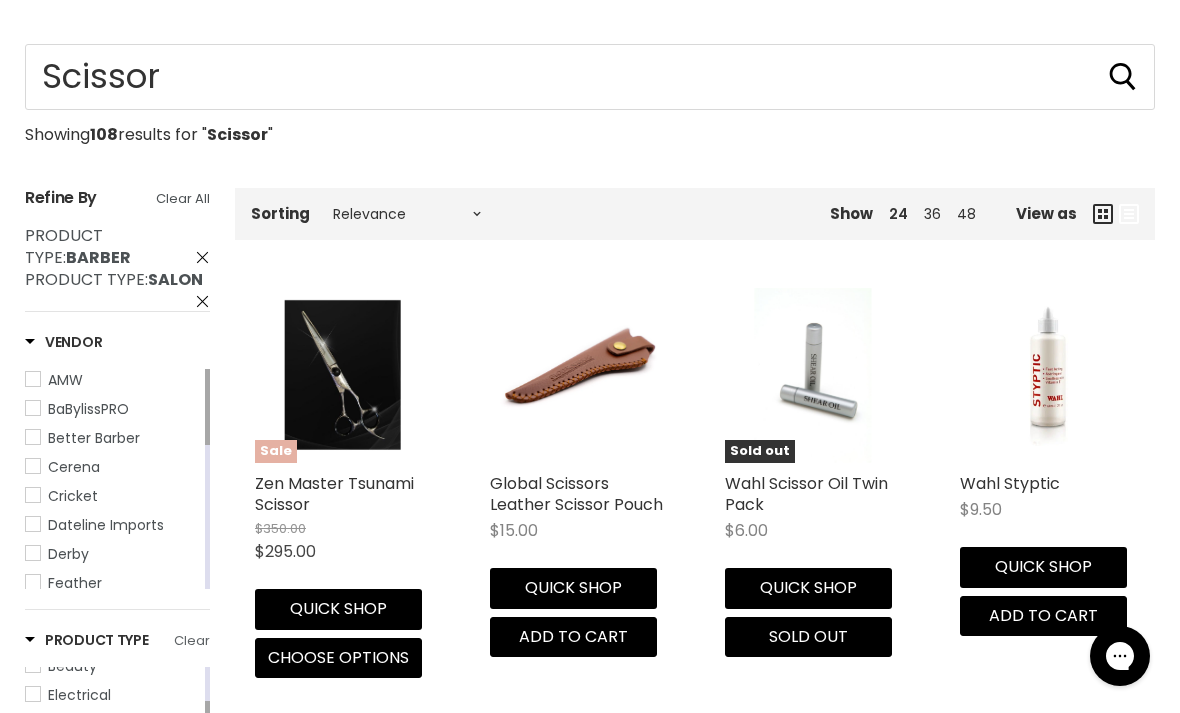 click on "Clear" at bounding box center (192, 641) 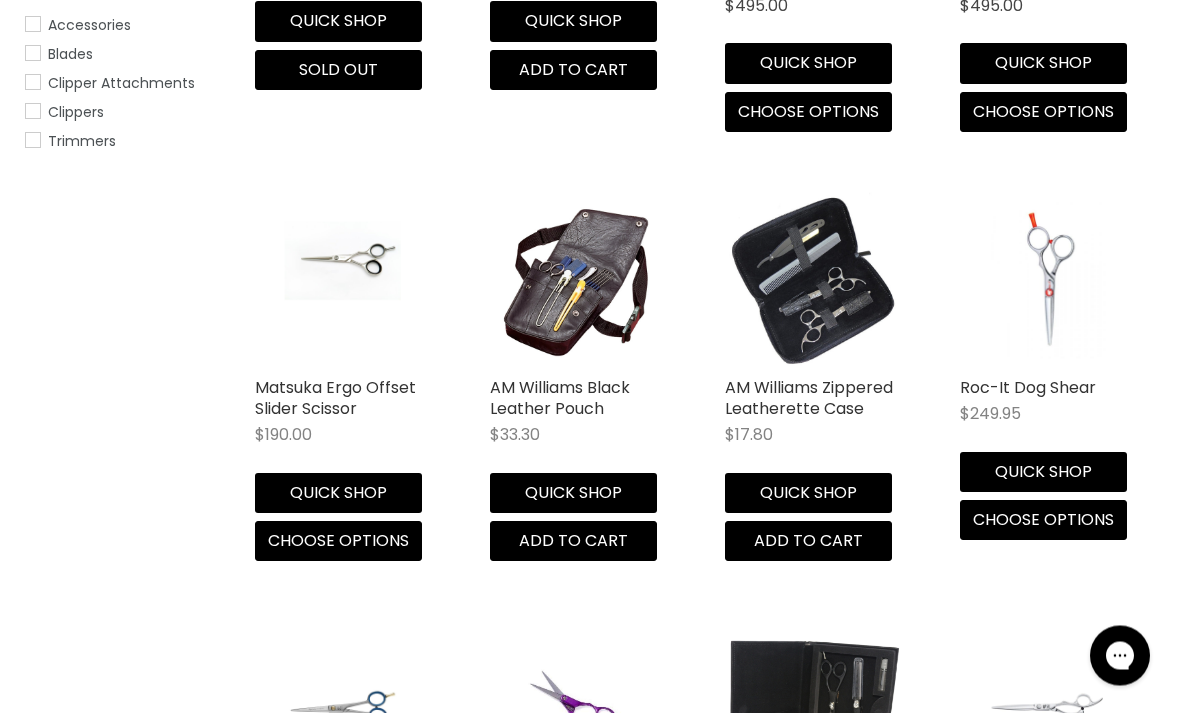 scroll, scrollTop: 1252, scrollLeft: 0, axis: vertical 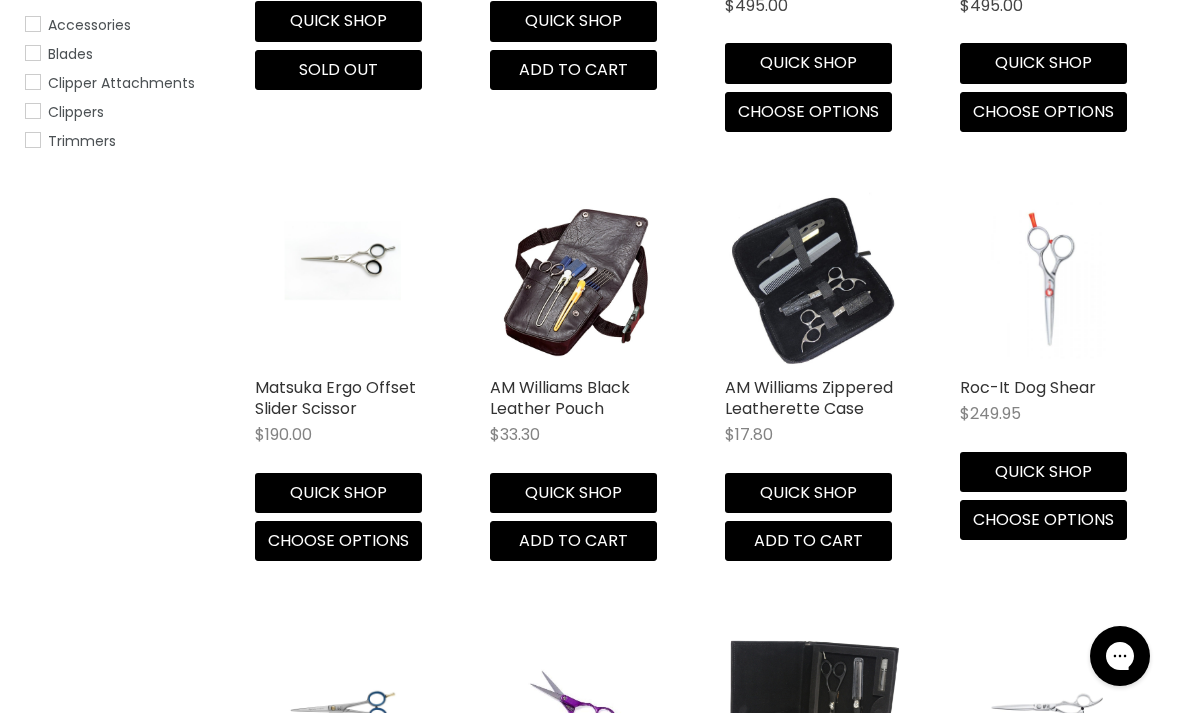 click at bounding box center (1047, 279) 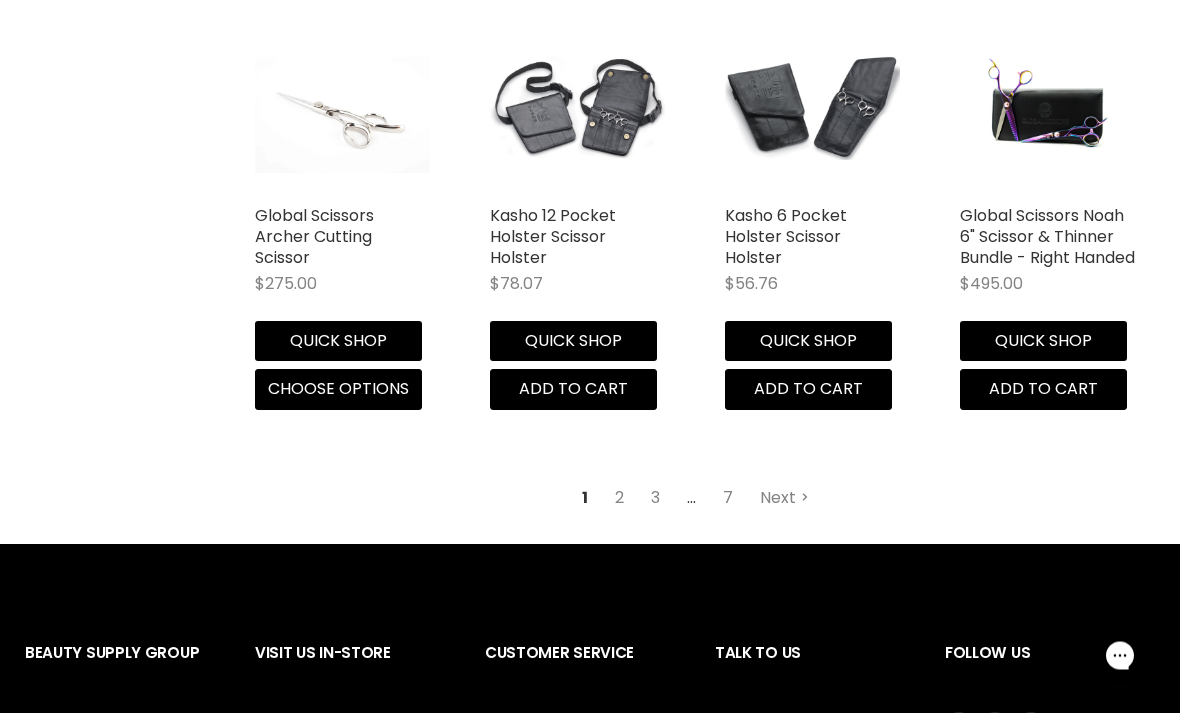 scroll, scrollTop: 2776, scrollLeft: 0, axis: vertical 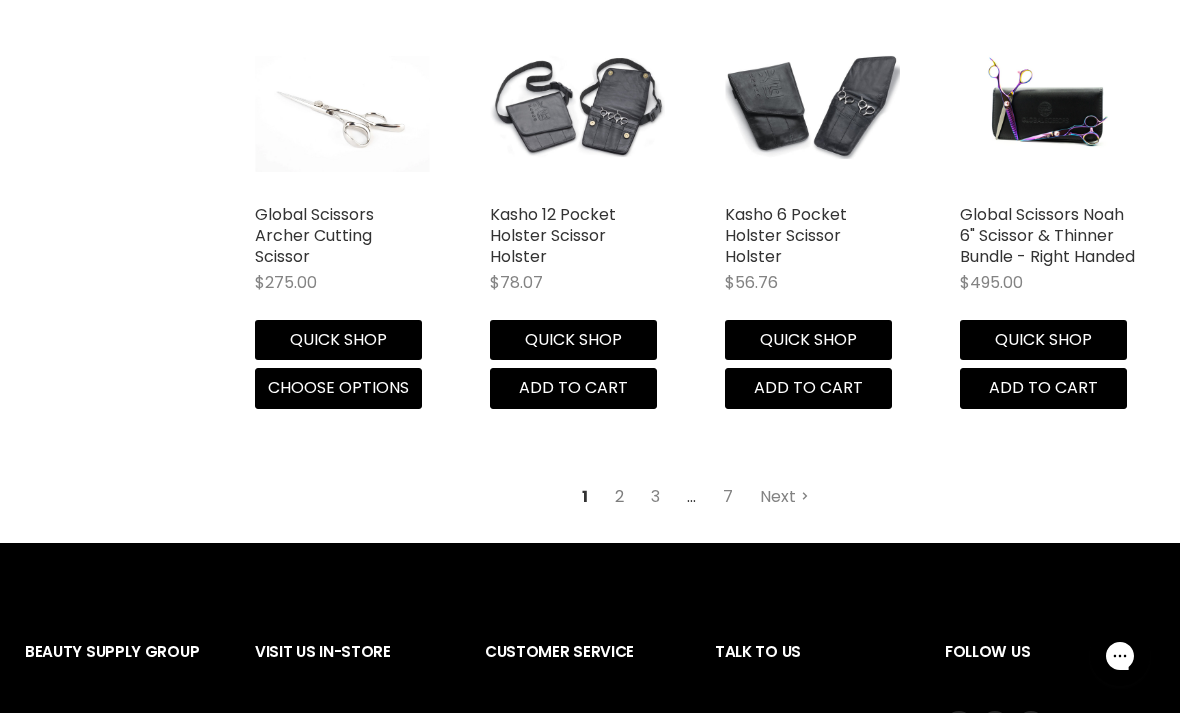 click on "2" at bounding box center [619, 497] 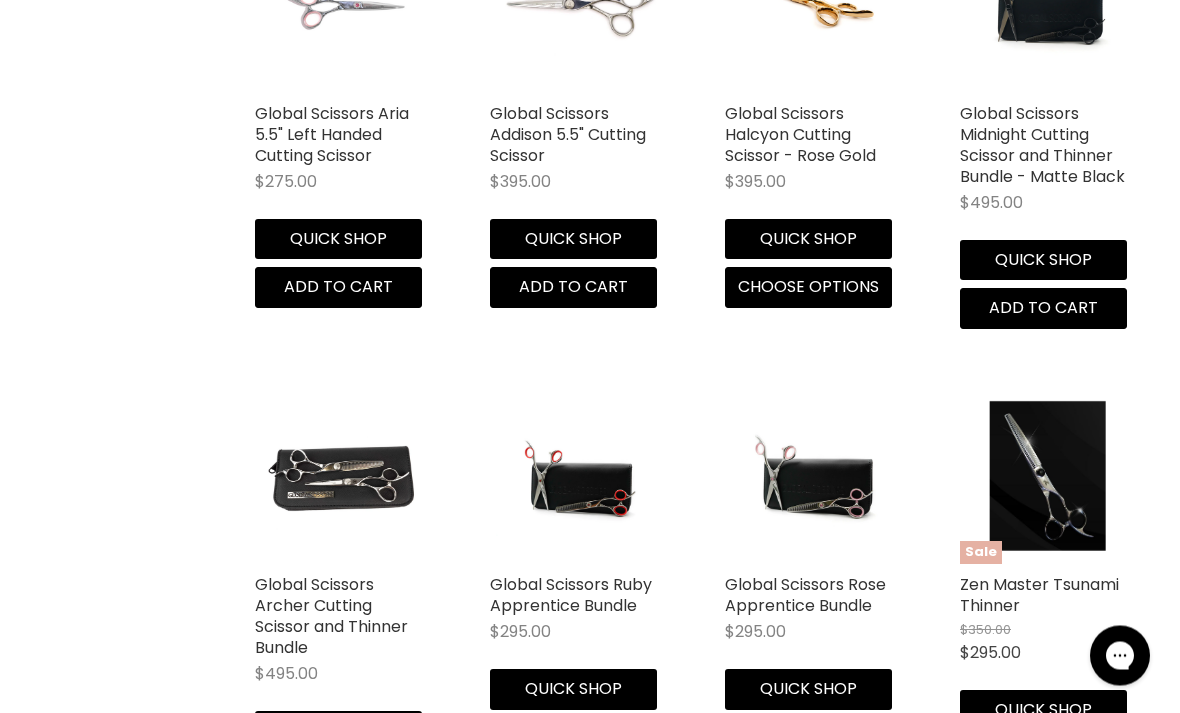 scroll, scrollTop: 2490, scrollLeft: 0, axis: vertical 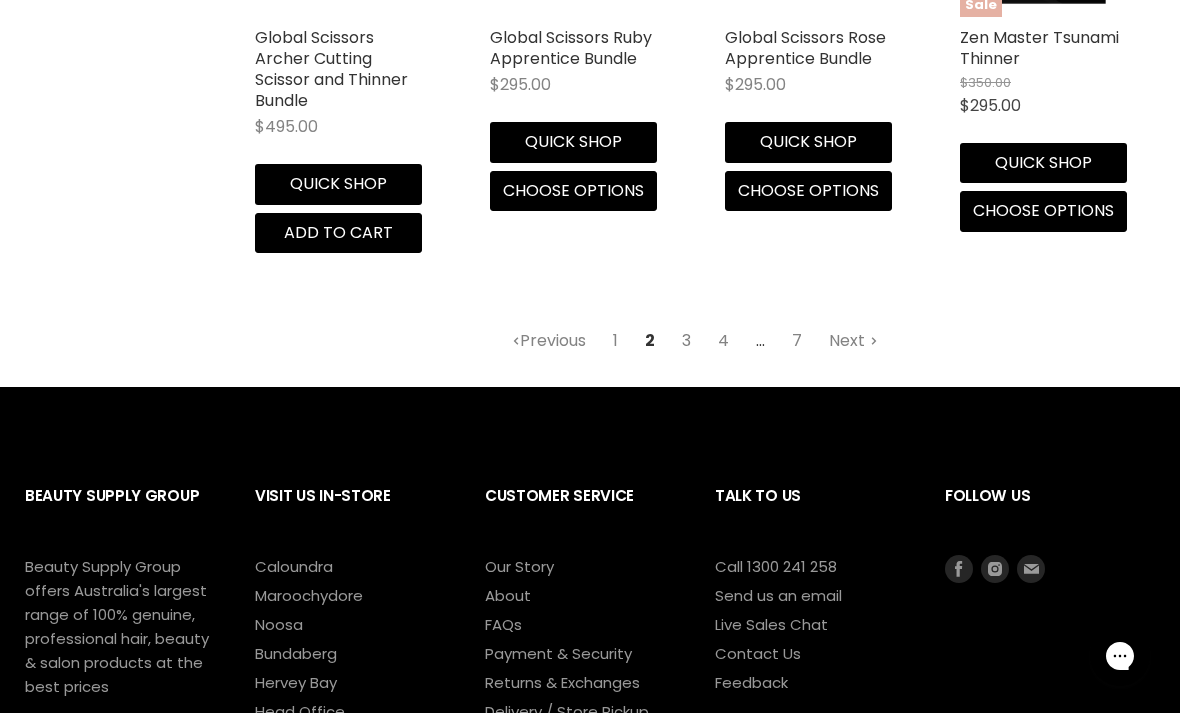 click on "3" at bounding box center (686, 341) 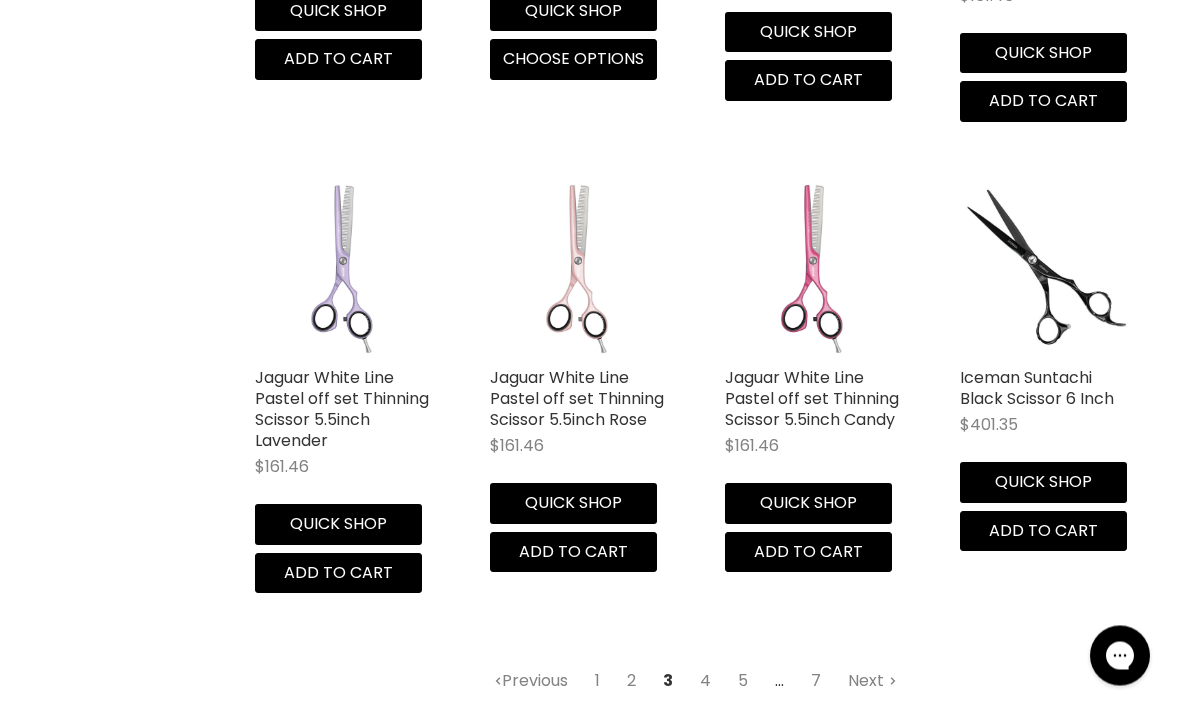 scroll, scrollTop: 2614, scrollLeft: 0, axis: vertical 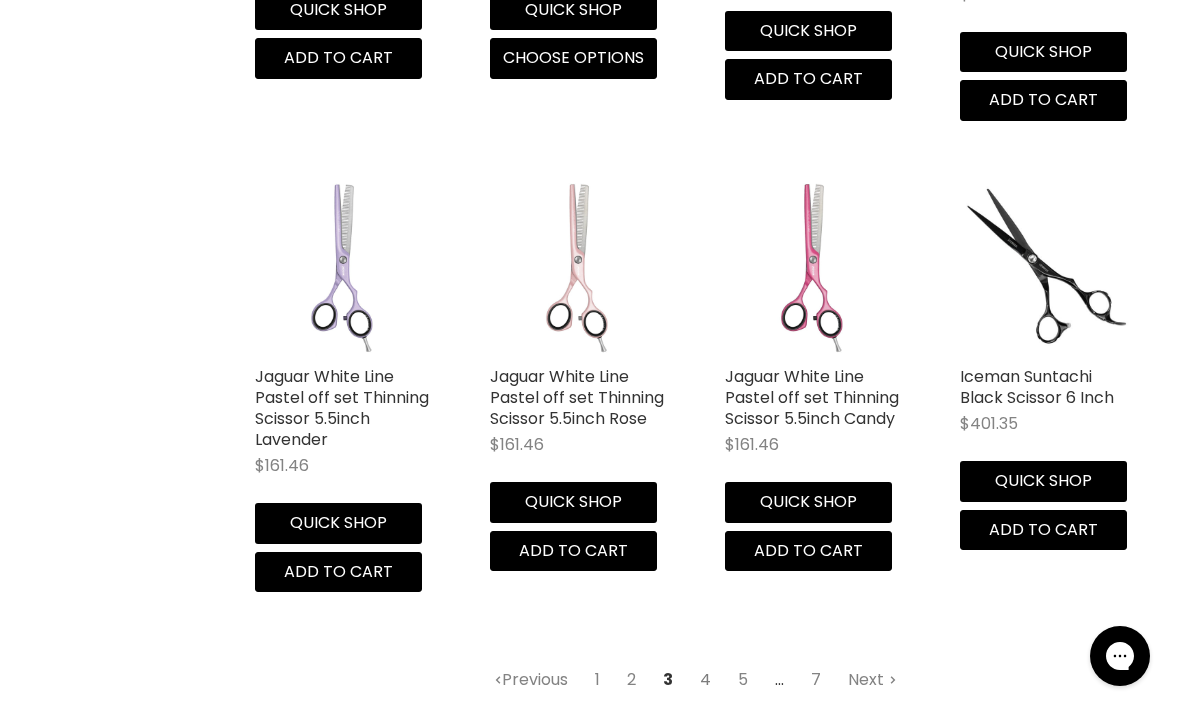 click on "4" at bounding box center [705, 680] 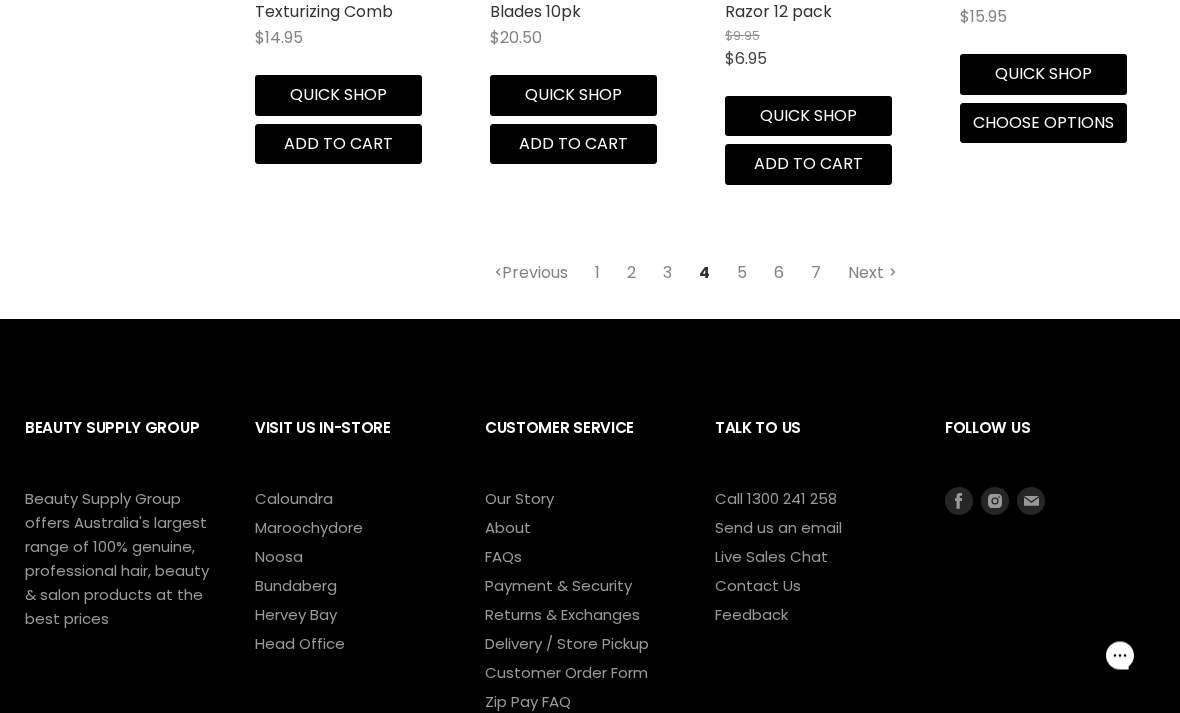 scroll, scrollTop: 3021, scrollLeft: 0, axis: vertical 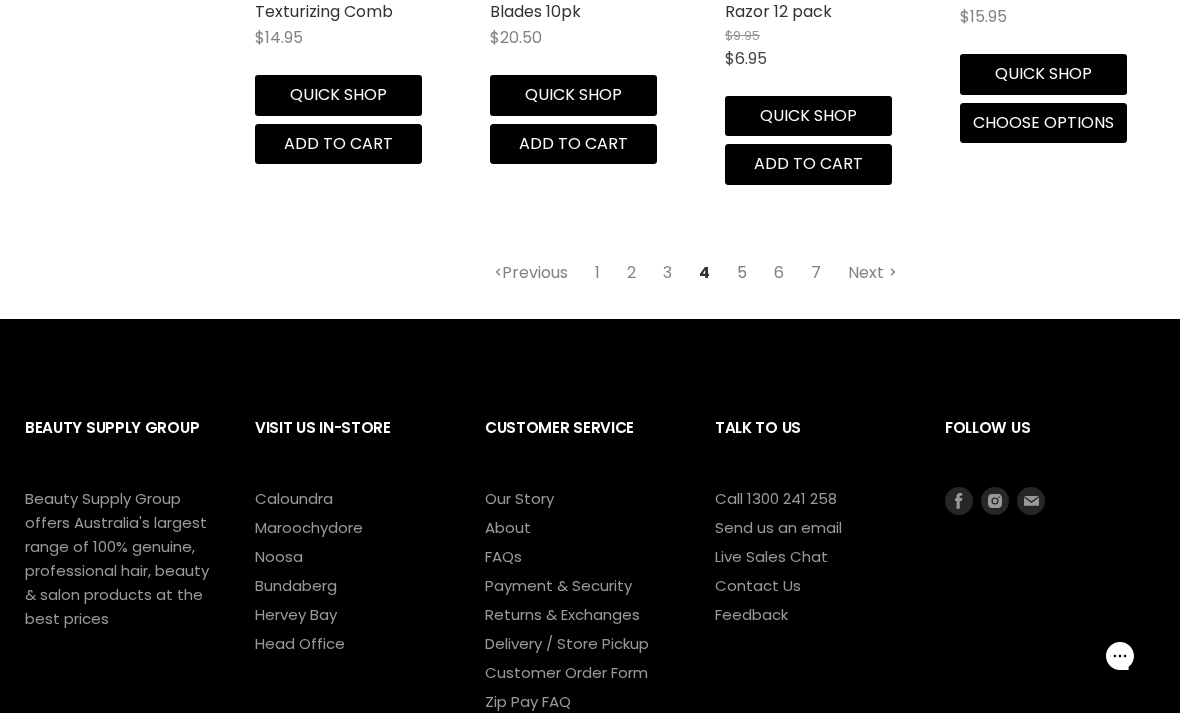click on "5" at bounding box center (742, 273) 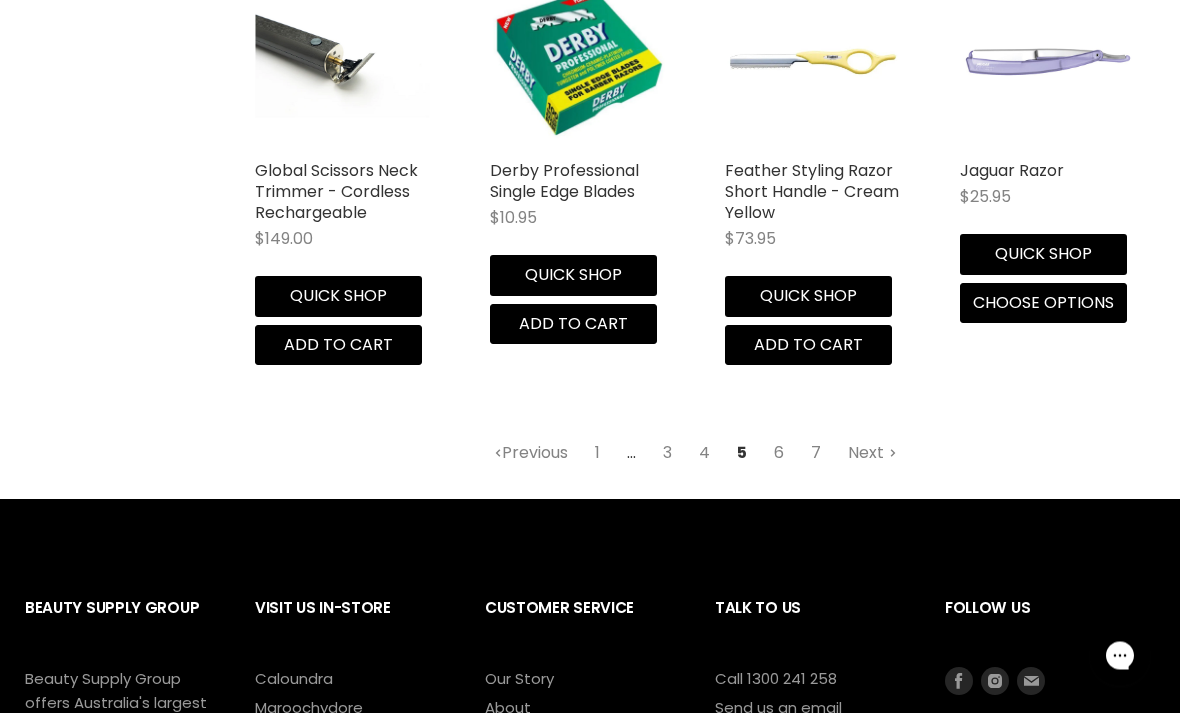 scroll, scrollTop: 2799, scrollLeft: 0, axis: vertical 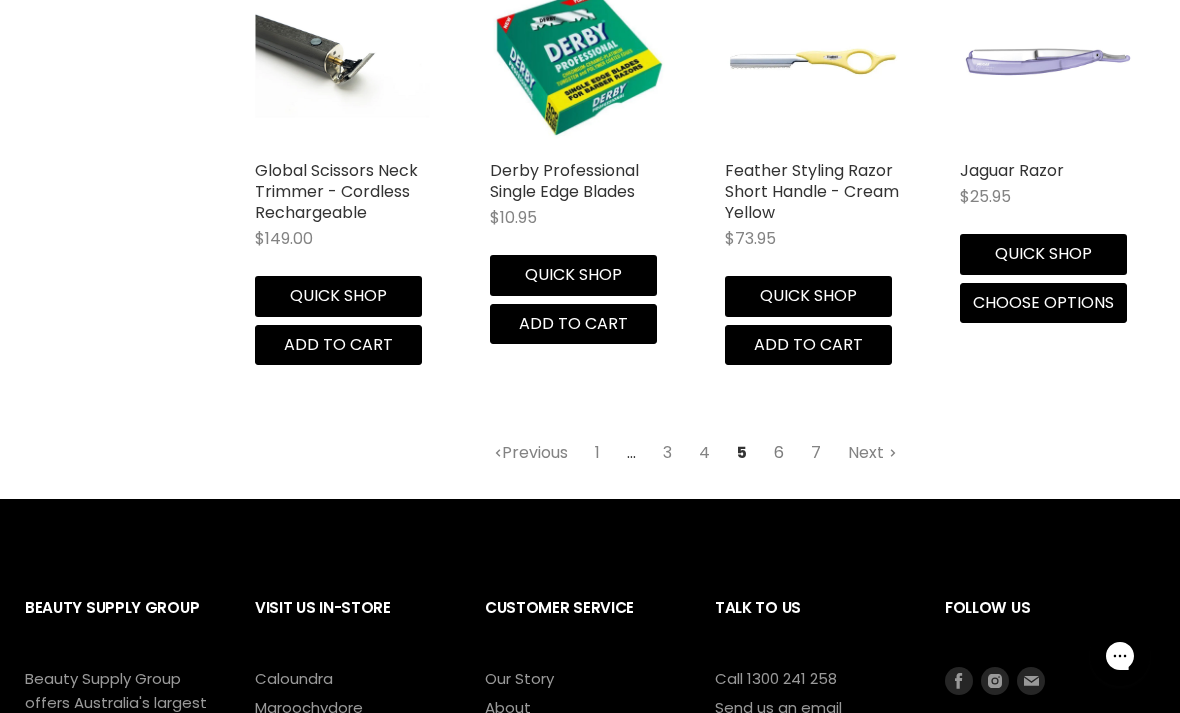 click on "6" at bounding box center [779, 453] 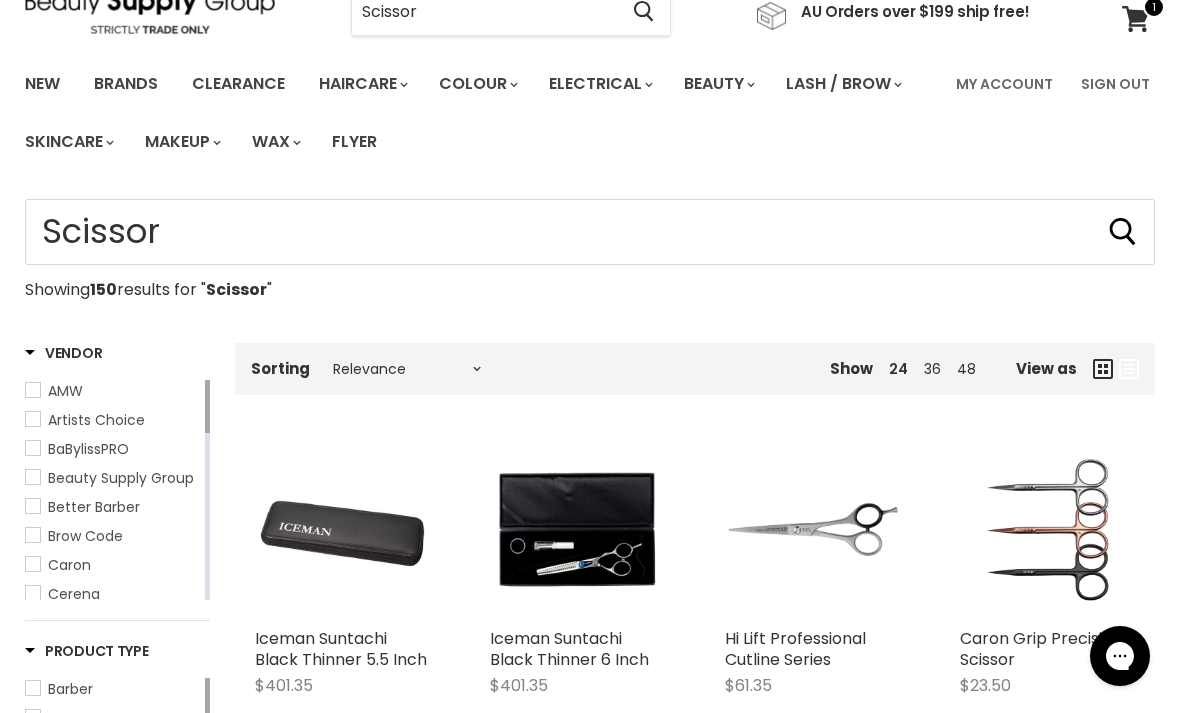 scroll, scrollTop: 0, scrollLeft: 0, axis: both 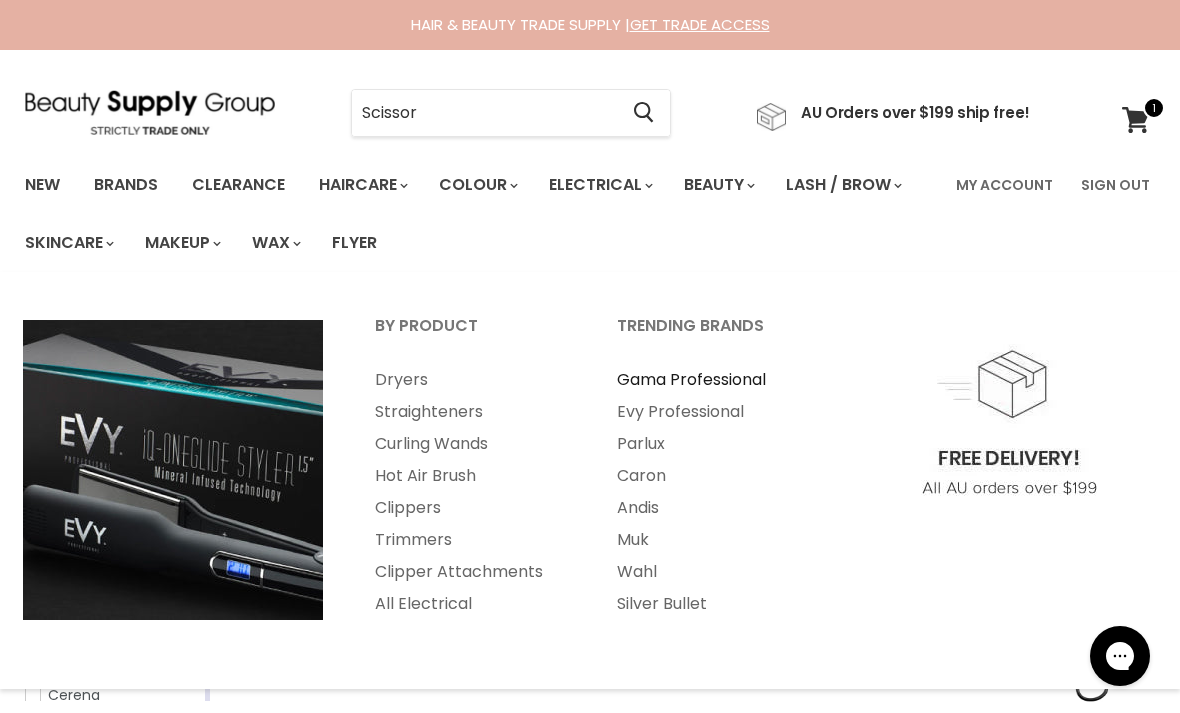 click on "Gama Professional" at bounding box center (711, 380) 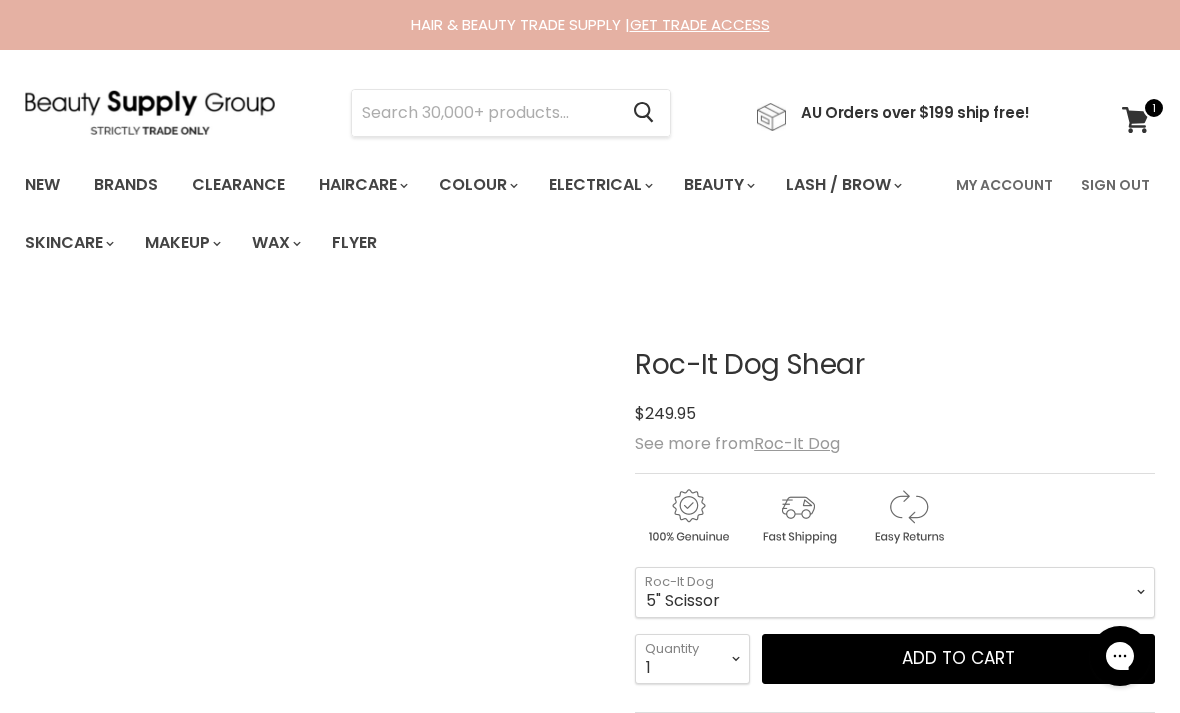 scroll, scrollTop: 0, scrollLeft: 0, axis: both 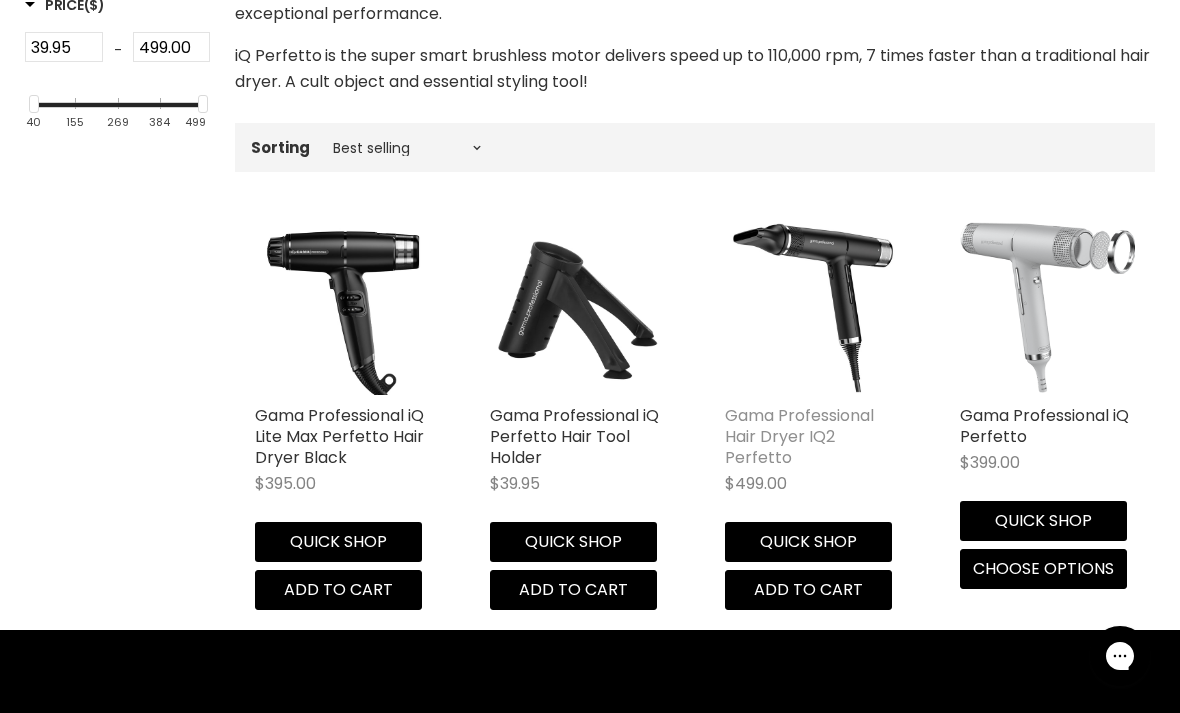 click on "Gama Professional Hair Dryer IQ2 Perfetto" at bounding box center [799, 436] 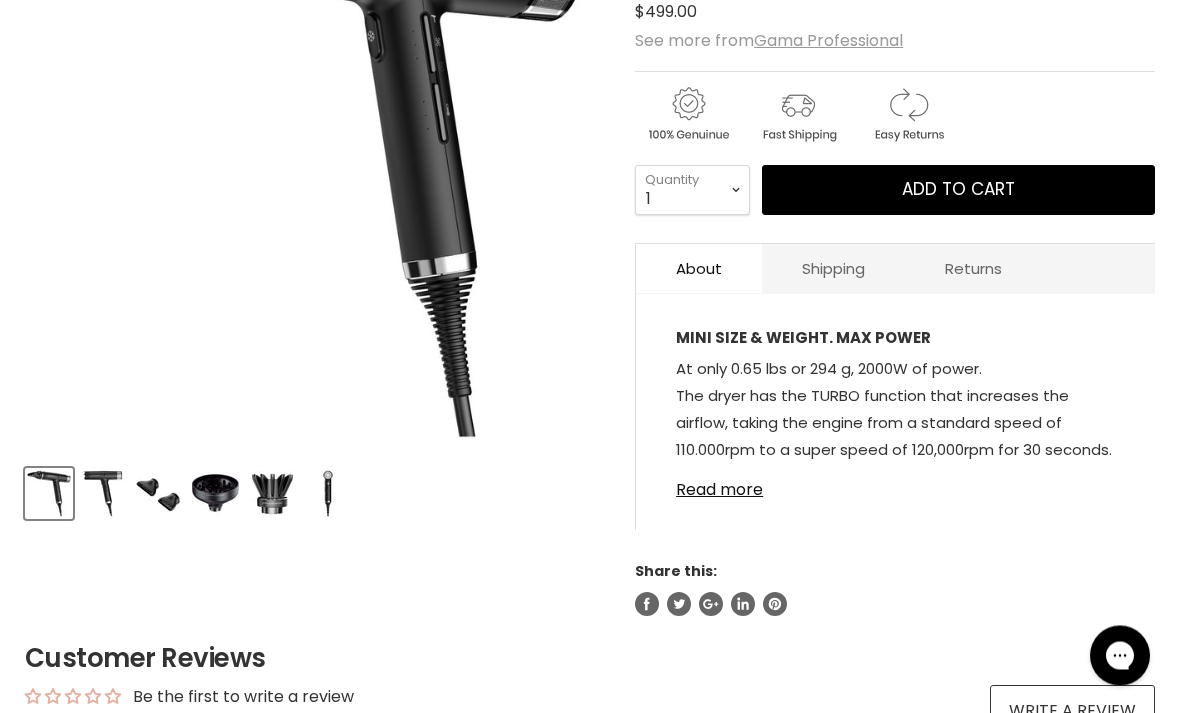 scroll, scrollTop: 435, scrollLeft: 0, axis: vertical 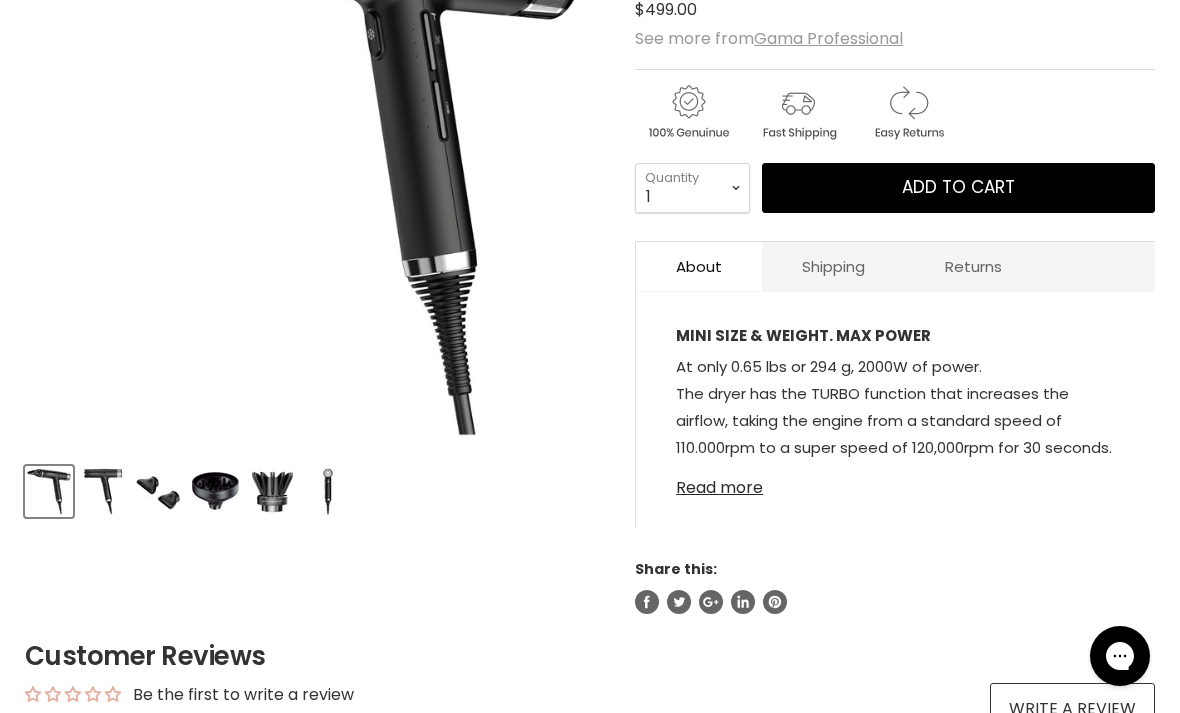 click on "Read more" at bounding box center (895, 482) 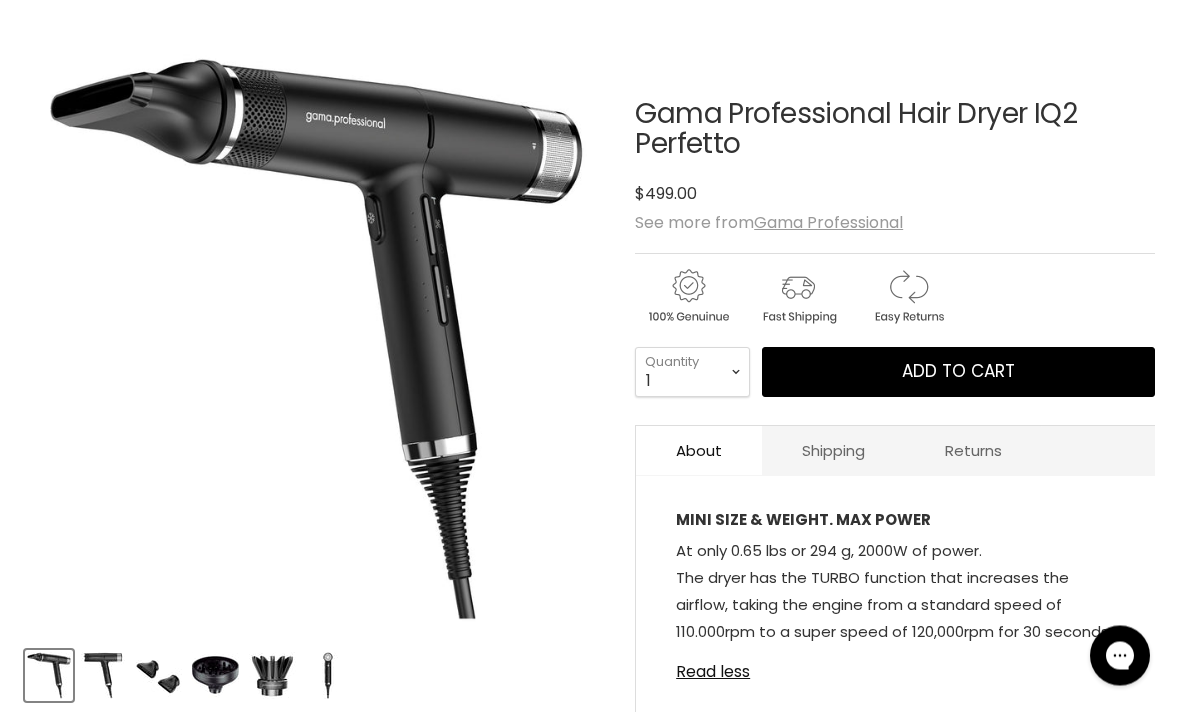 scroll, scrollTop: 251, scrollLeft: 0, axis: vertical 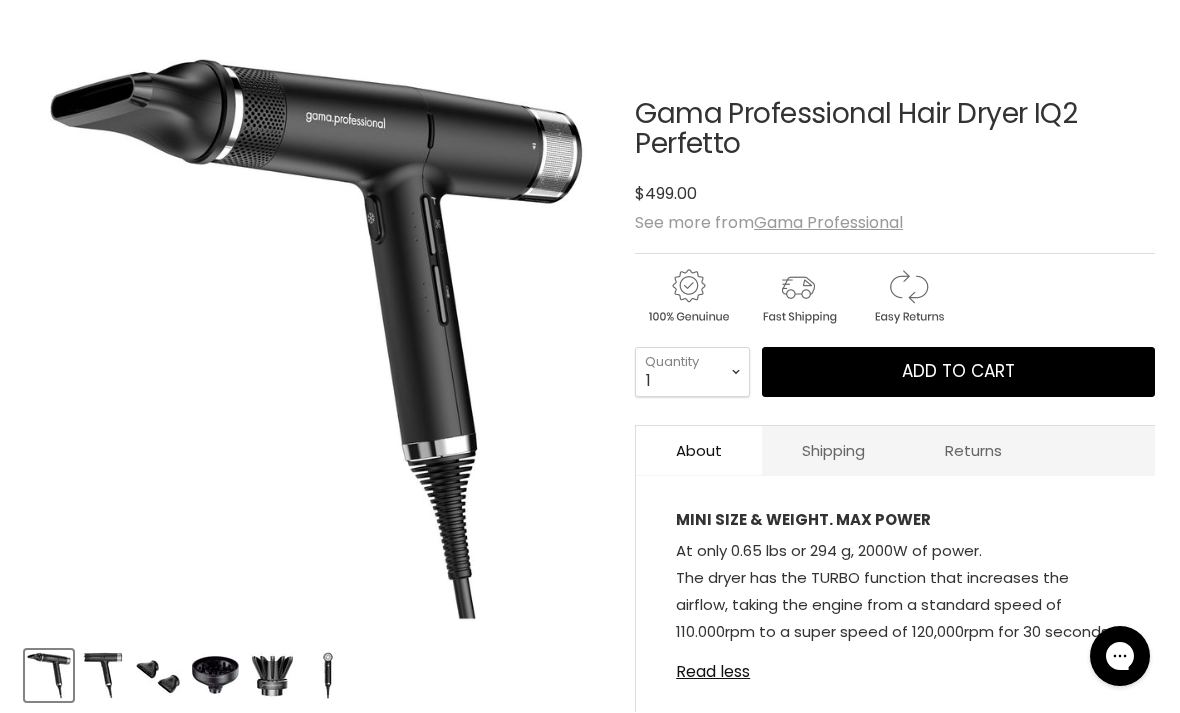 click at bounding box center (158, 675) 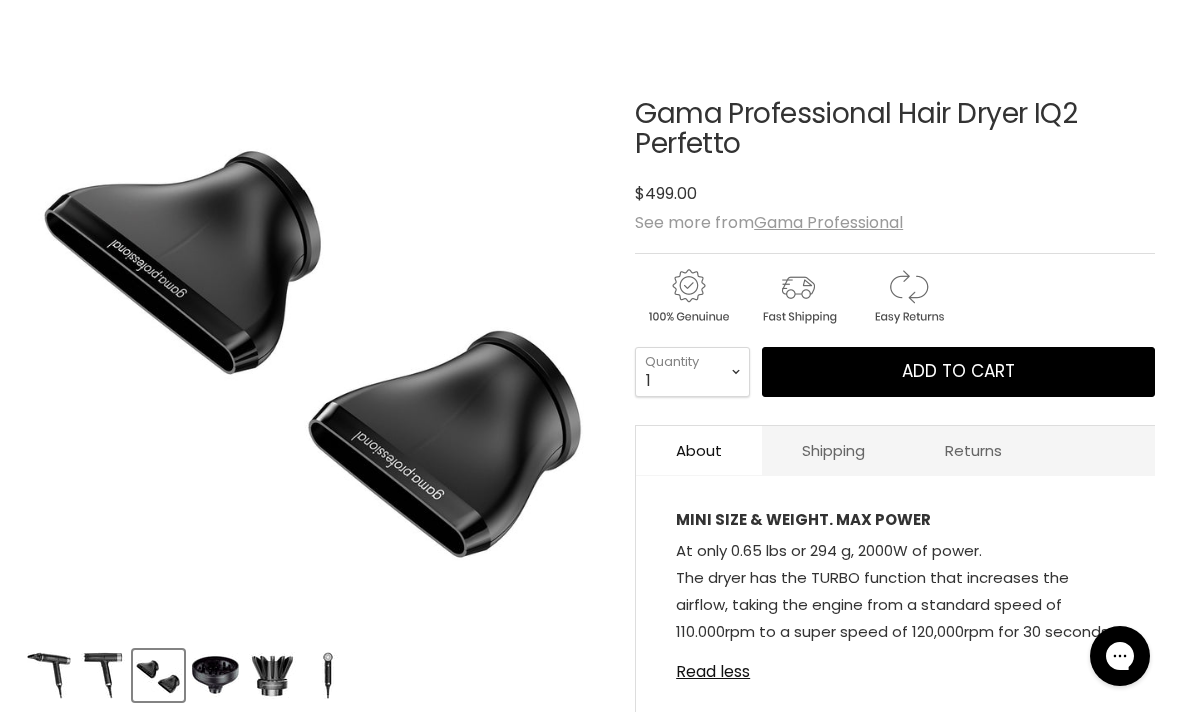 click at bounding box center [215, 675] 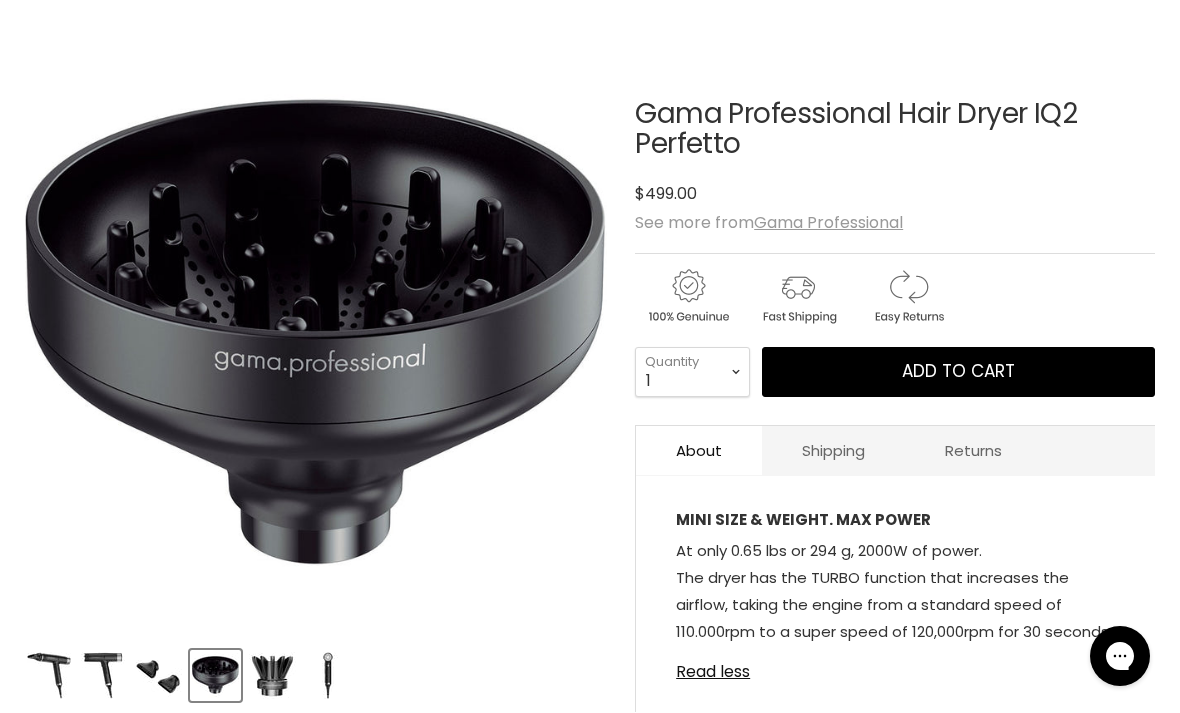 click at bounding box center [272, 675] 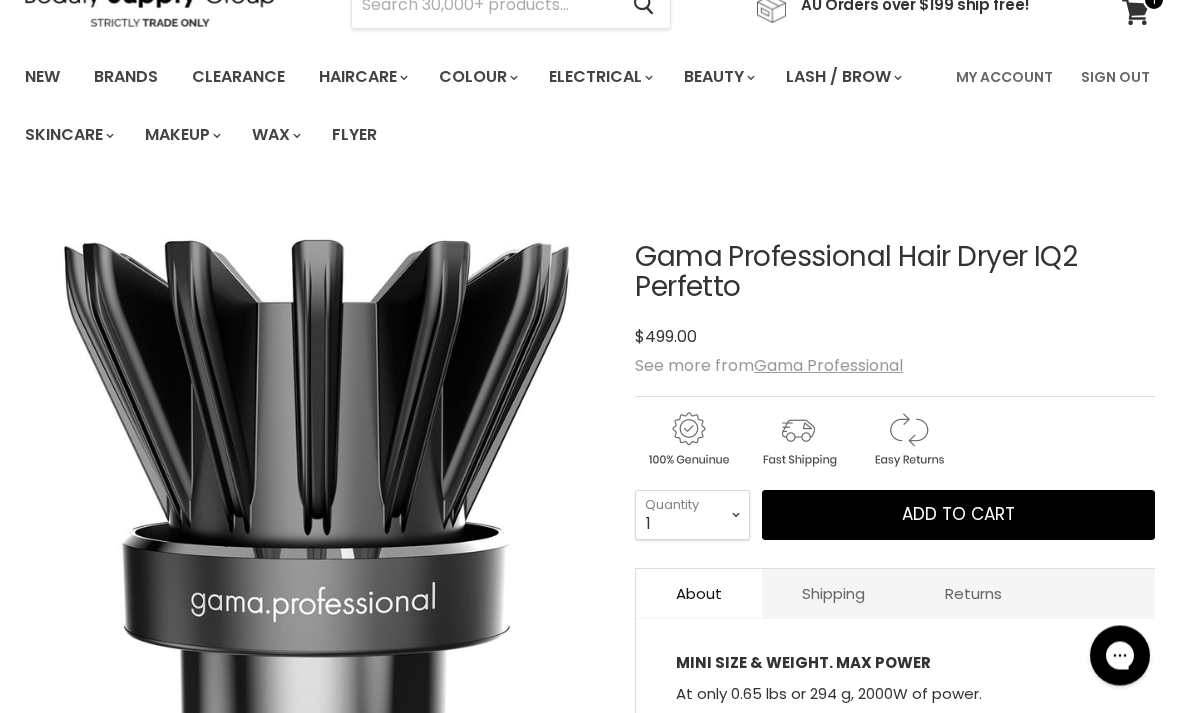 scroll, scrollTop: 0, scrollLeft: 0, axis: both 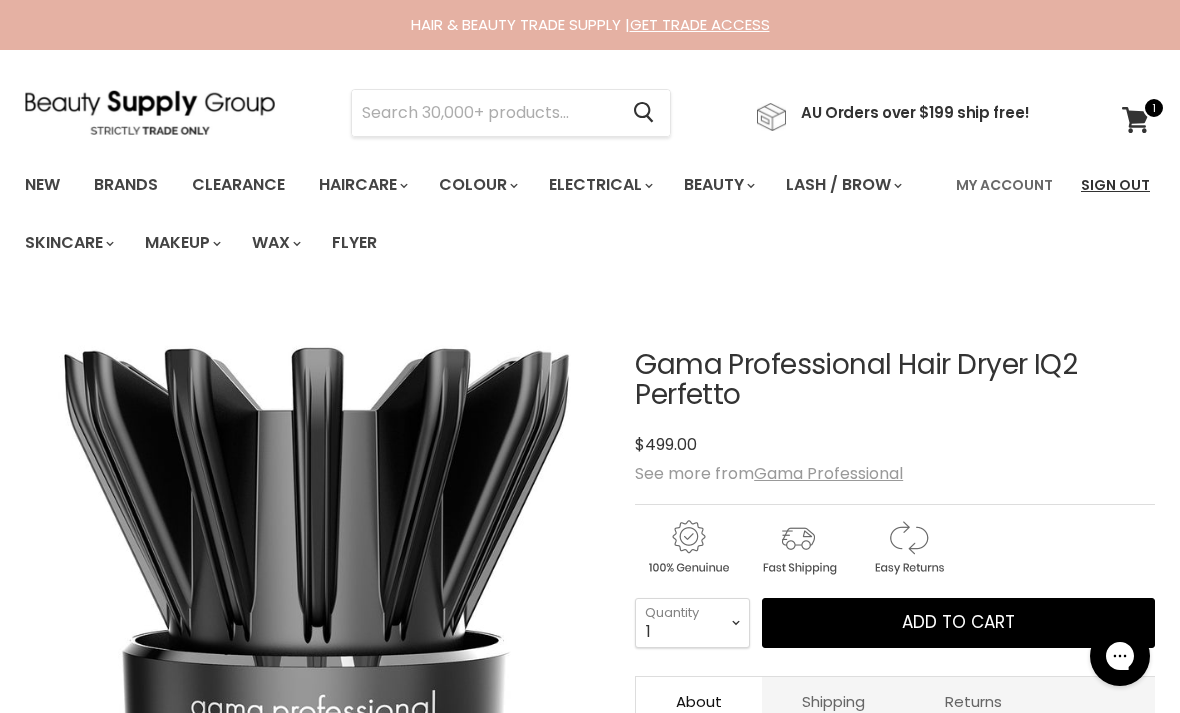 click on "Sign Out" at bounding box center (1115, 185) 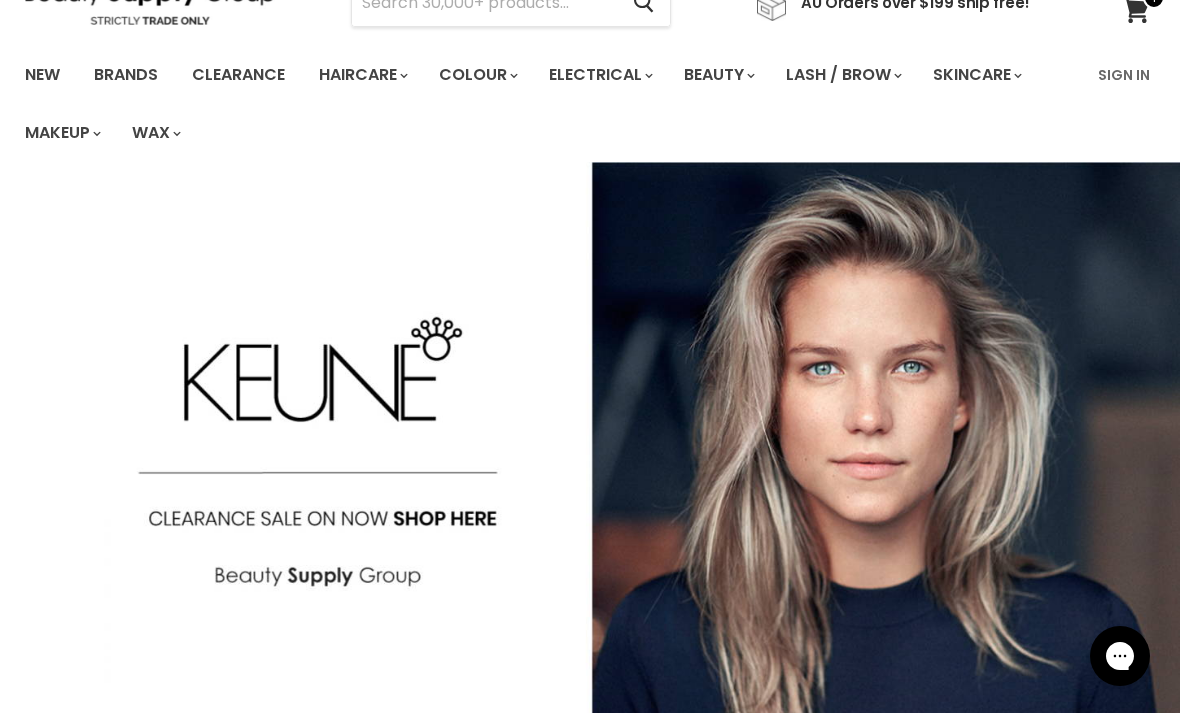 scroll, scrollTop: 0, scrollLeft: 0, axis: both 